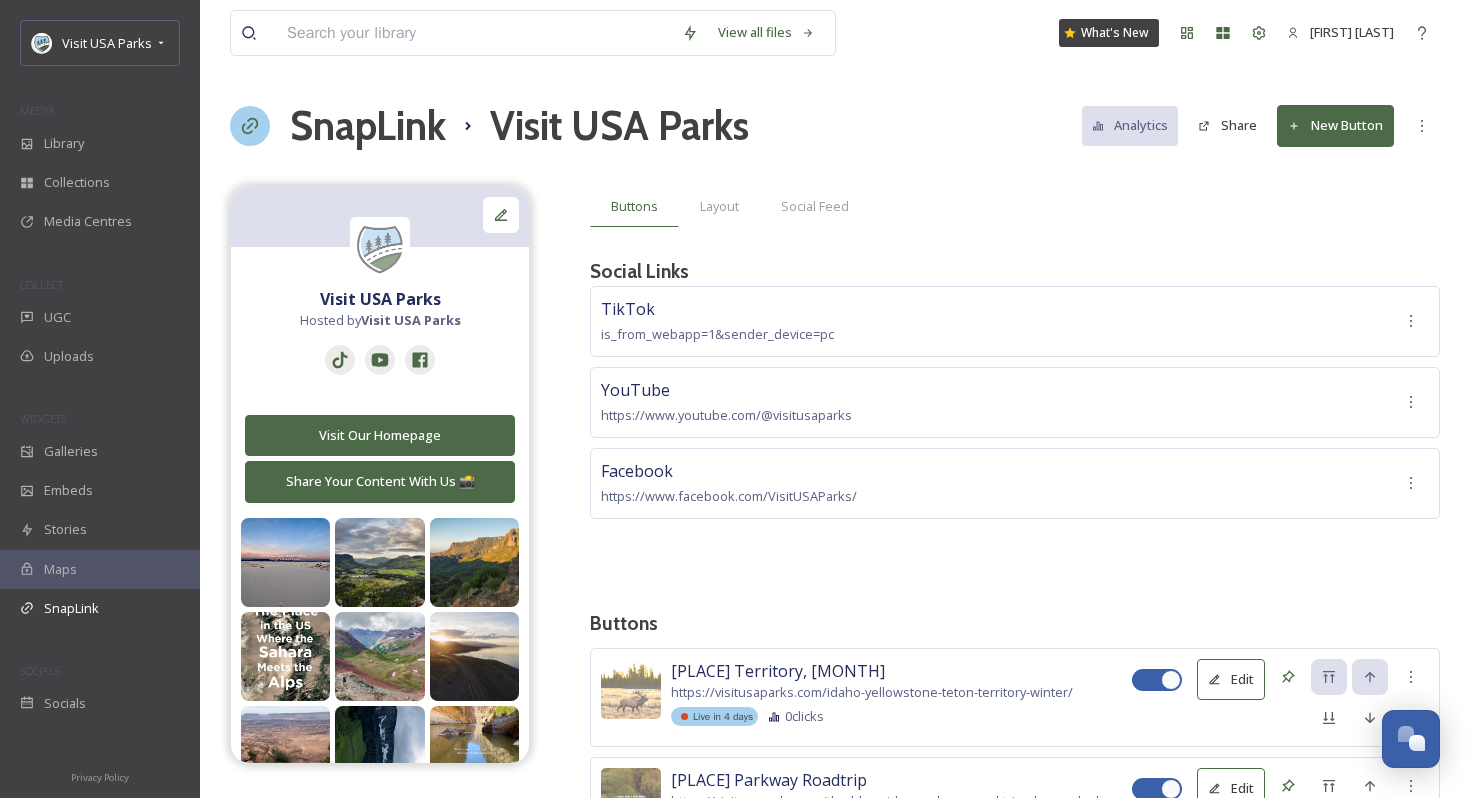 scroll, scrollTop: 351, scrollLeft: 0, axis: vertical 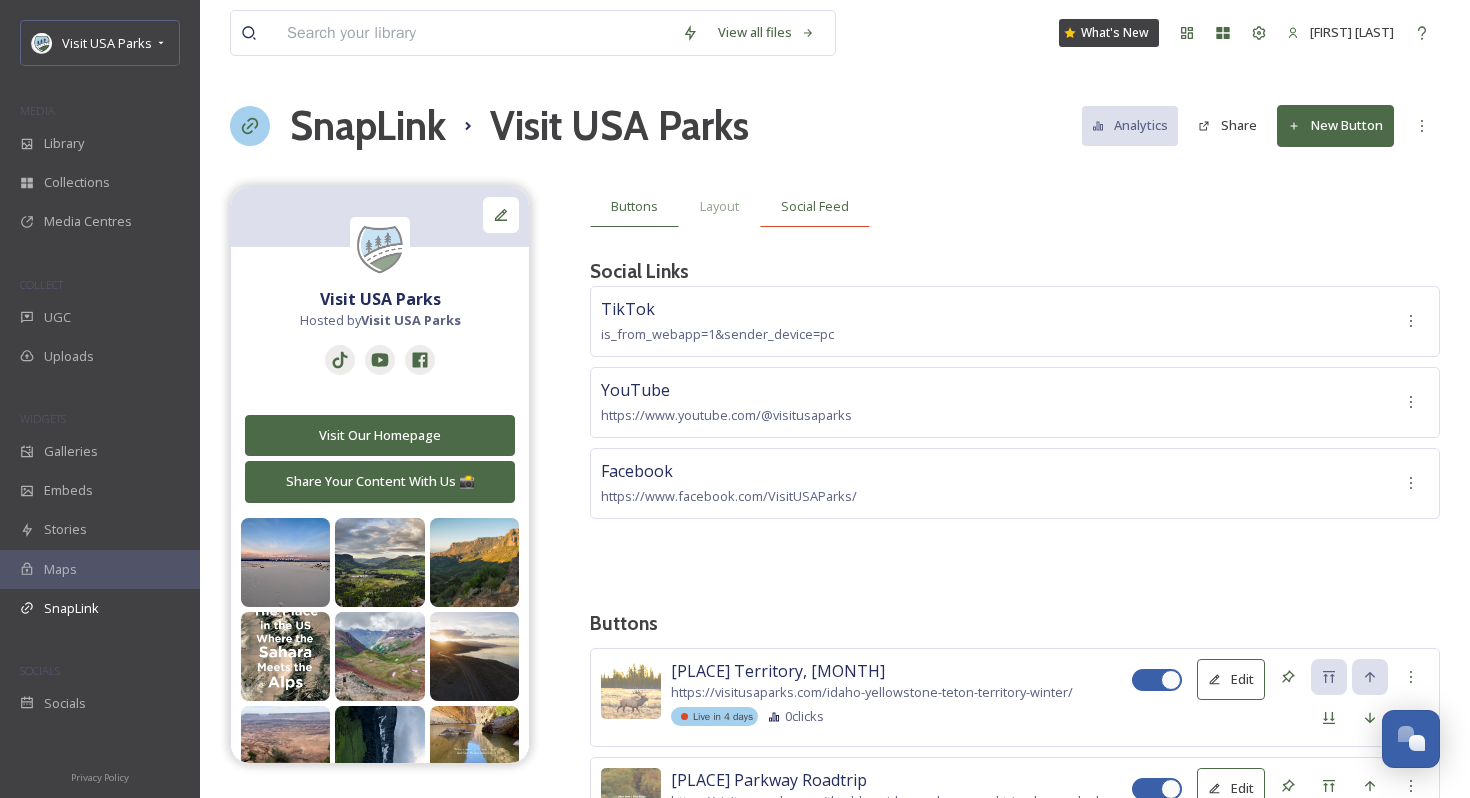click on "Social Feed" at bounding box center [815, 206] 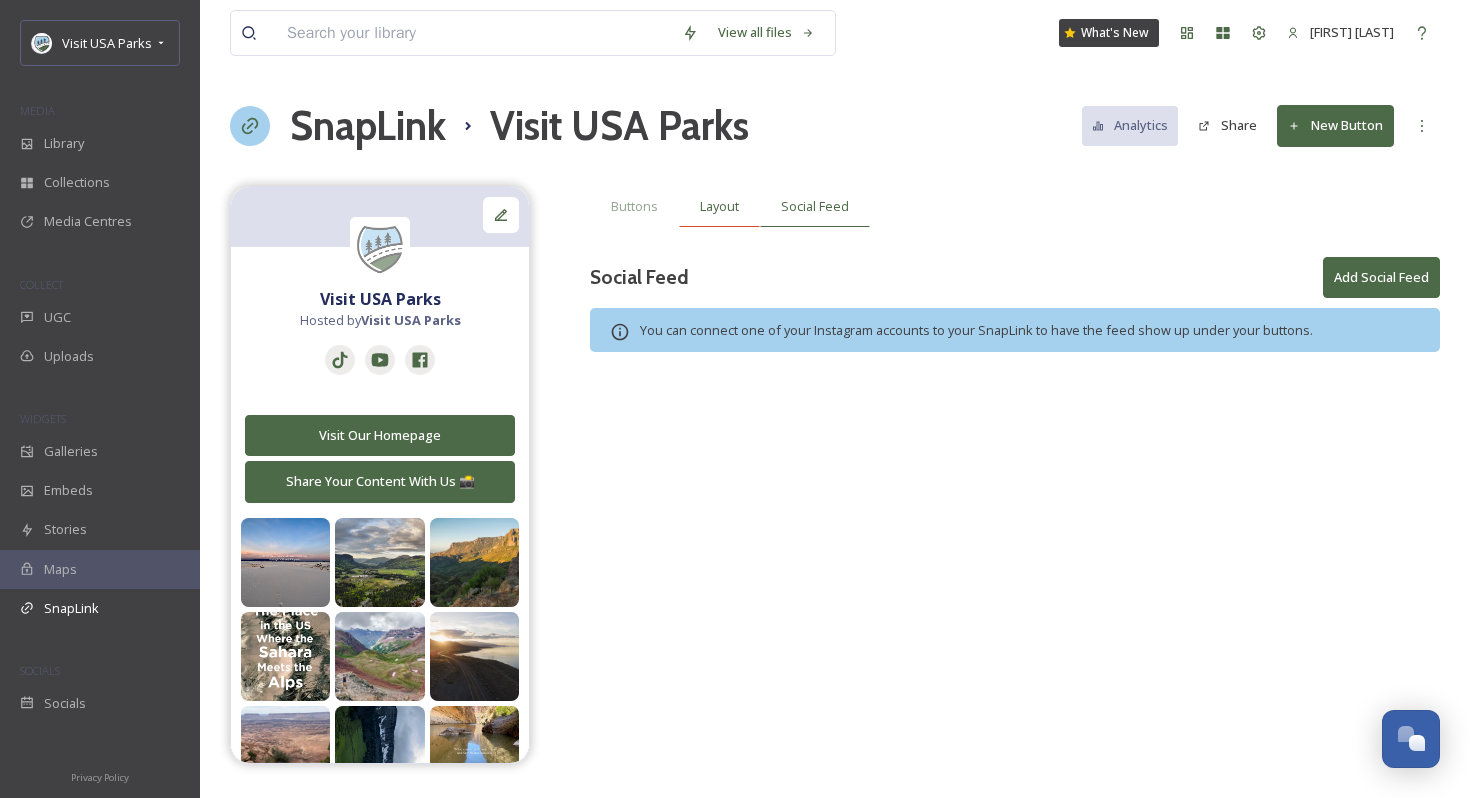click on "Layout" at bounding box center [719, 206] 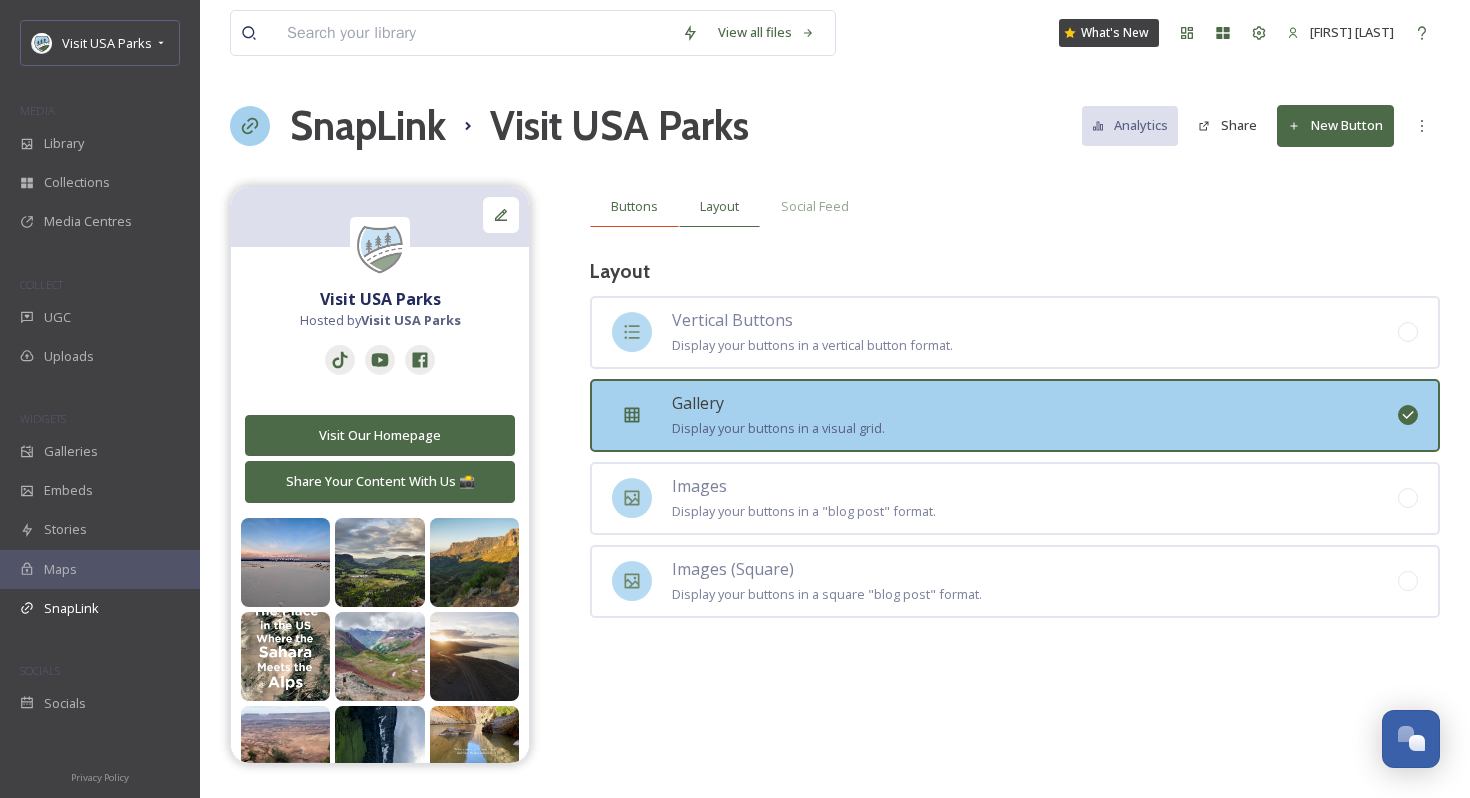 click on "Buttons" at bounding box center (634, 206) 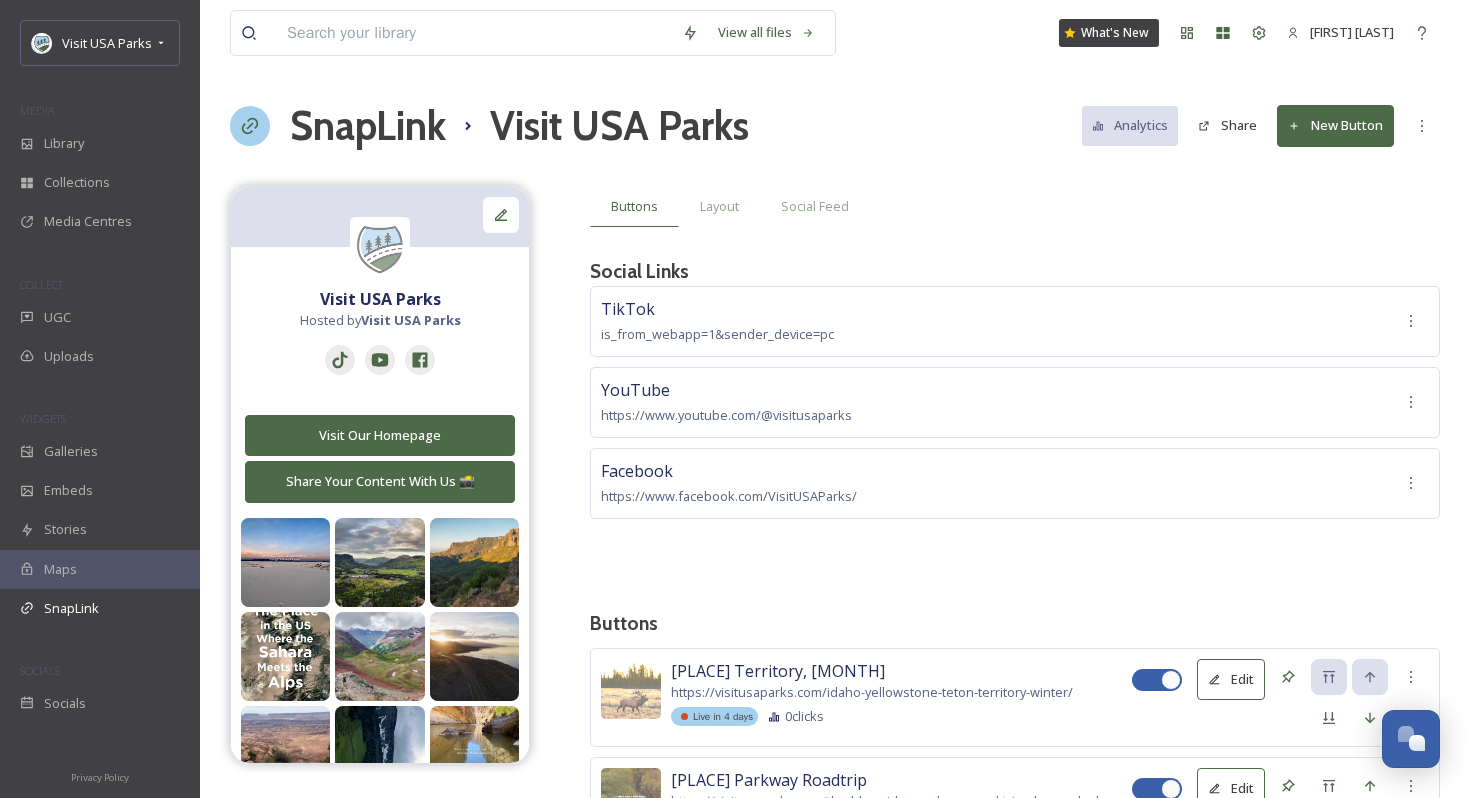 click on "New Button" at bounding box center (1335, 125) 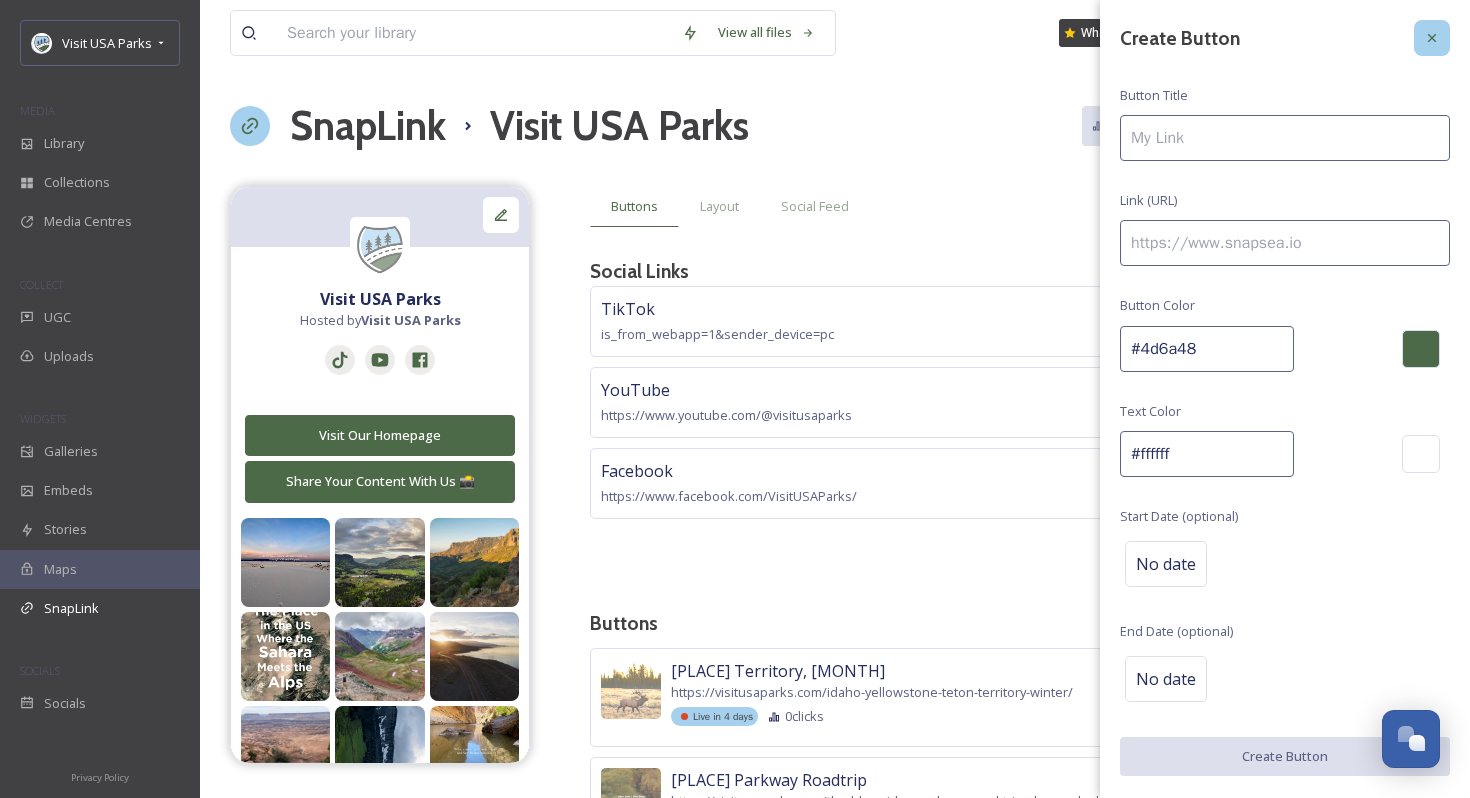 click at bounding box center [1432, 38] 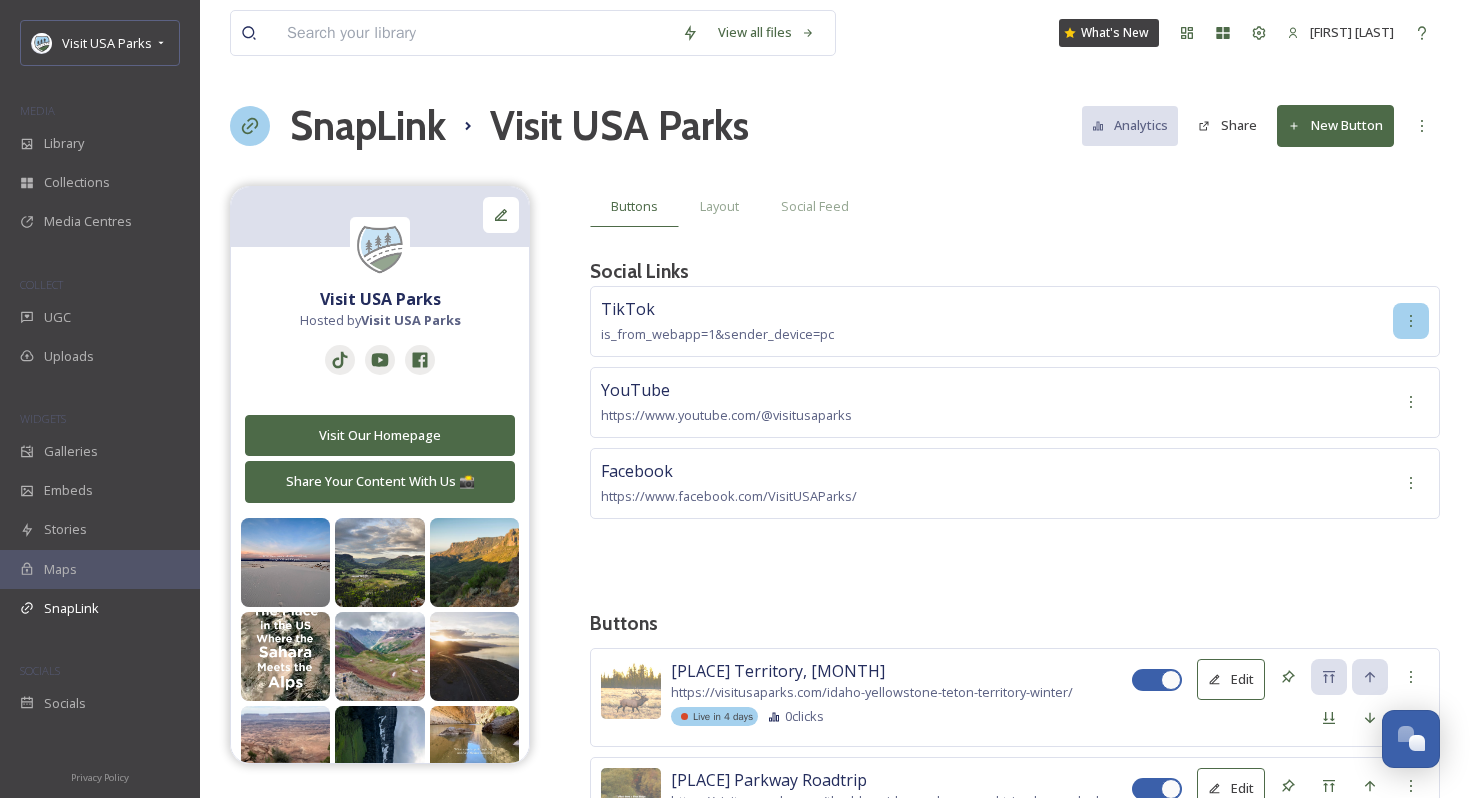 click at bounding box center (1411, 321) 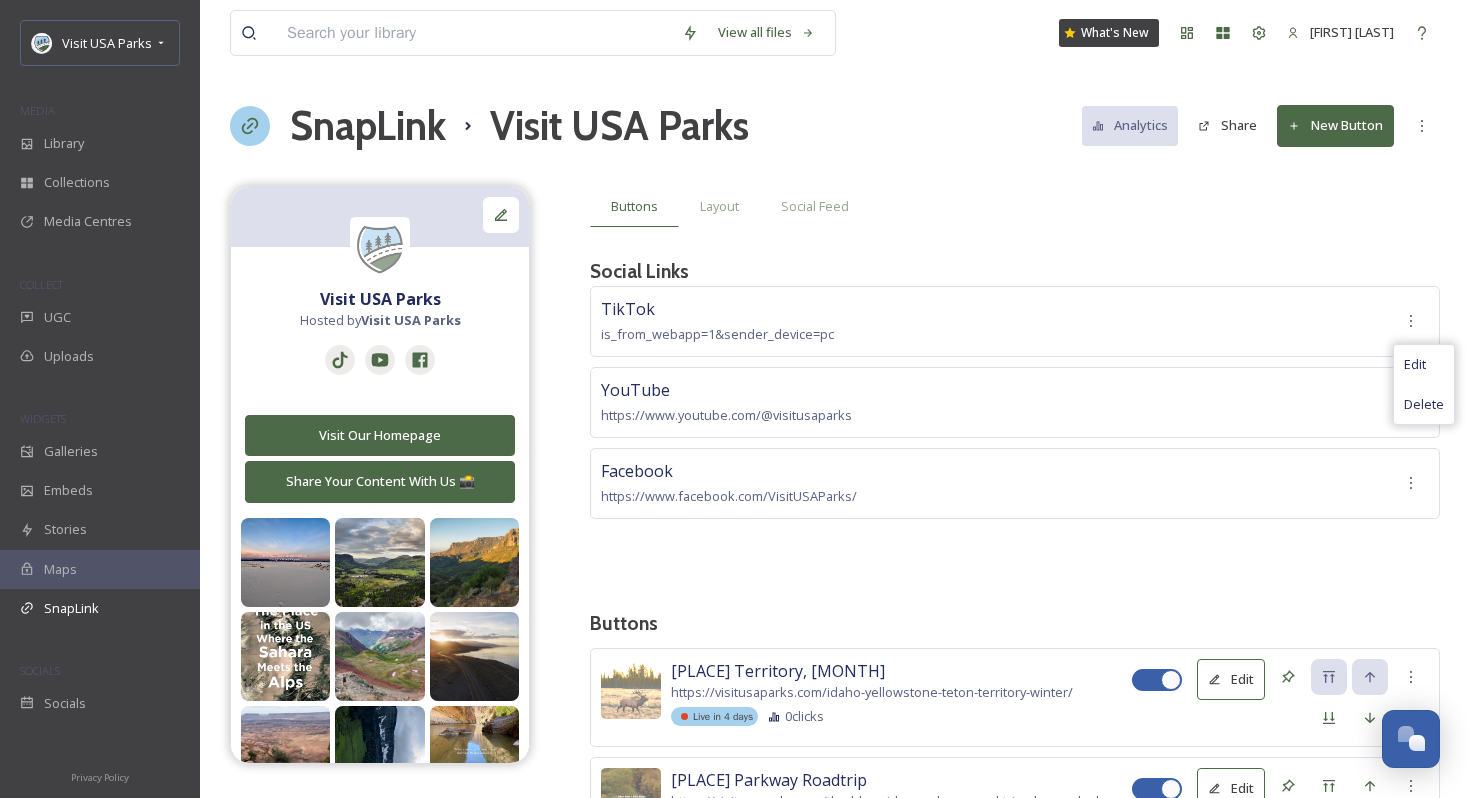 click on "Social Links" at bounding box center (1015, 271) 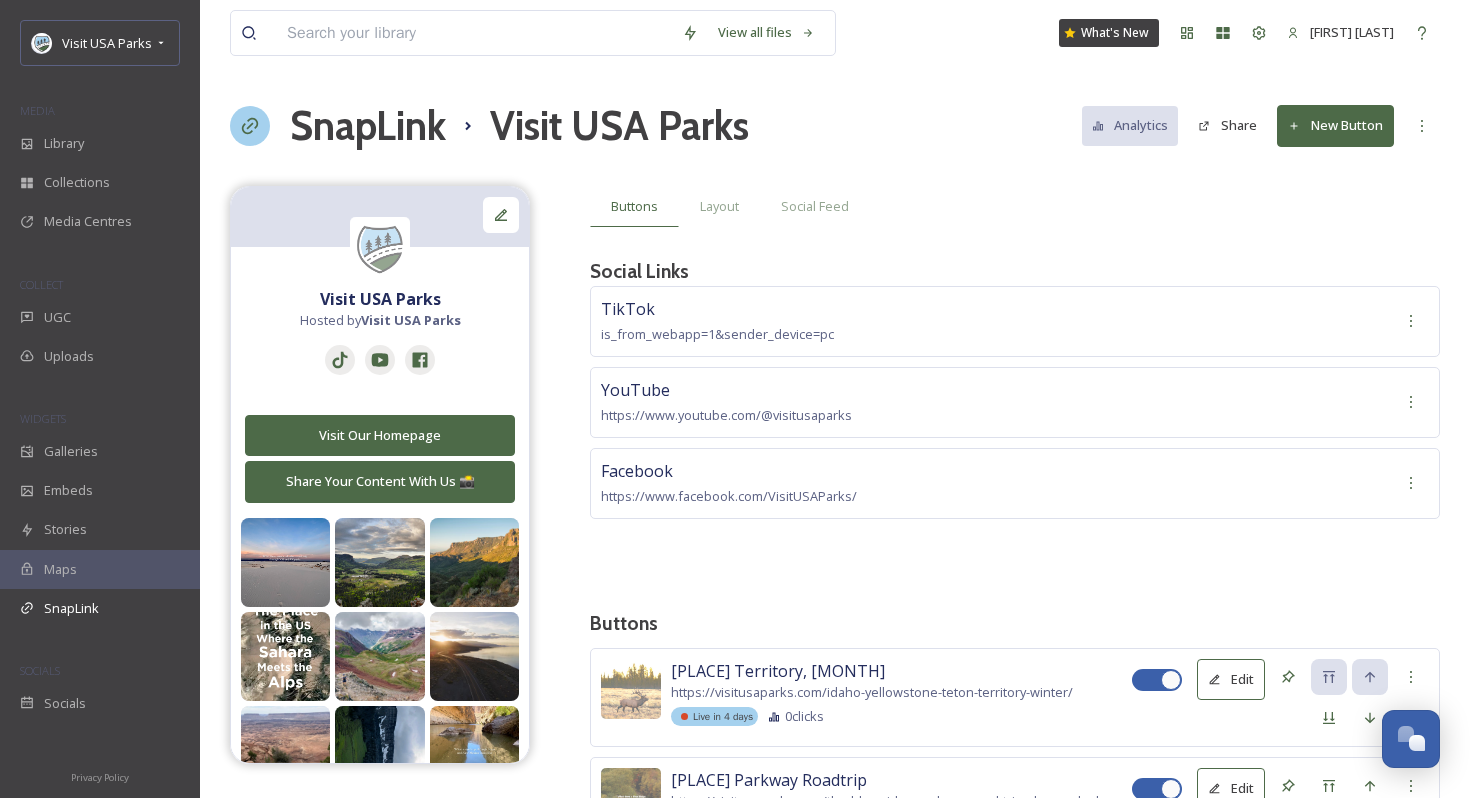 click on "Social Links" at bounding box center (639, 271) 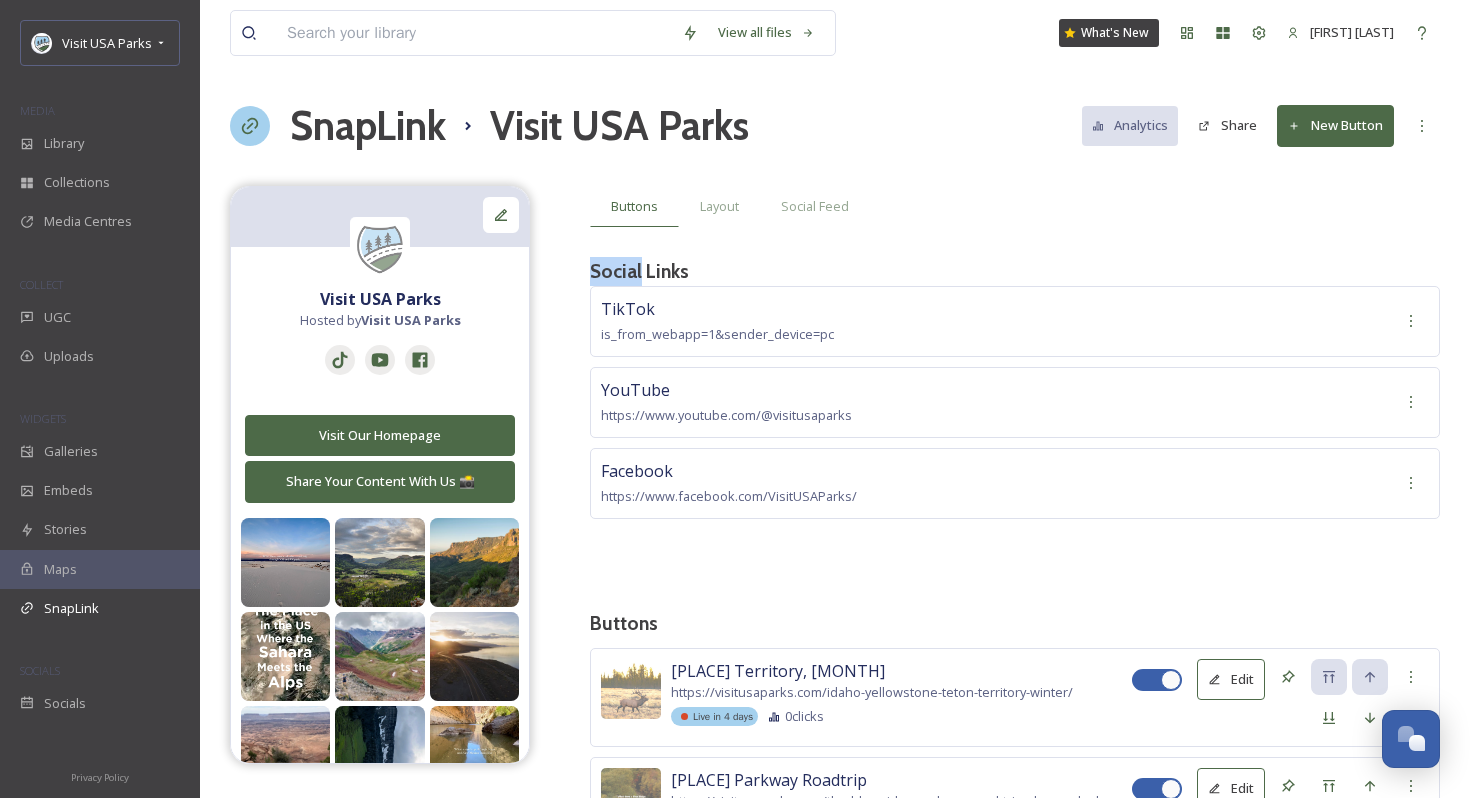 click on "Social Links" at bounding box center (639, 271) 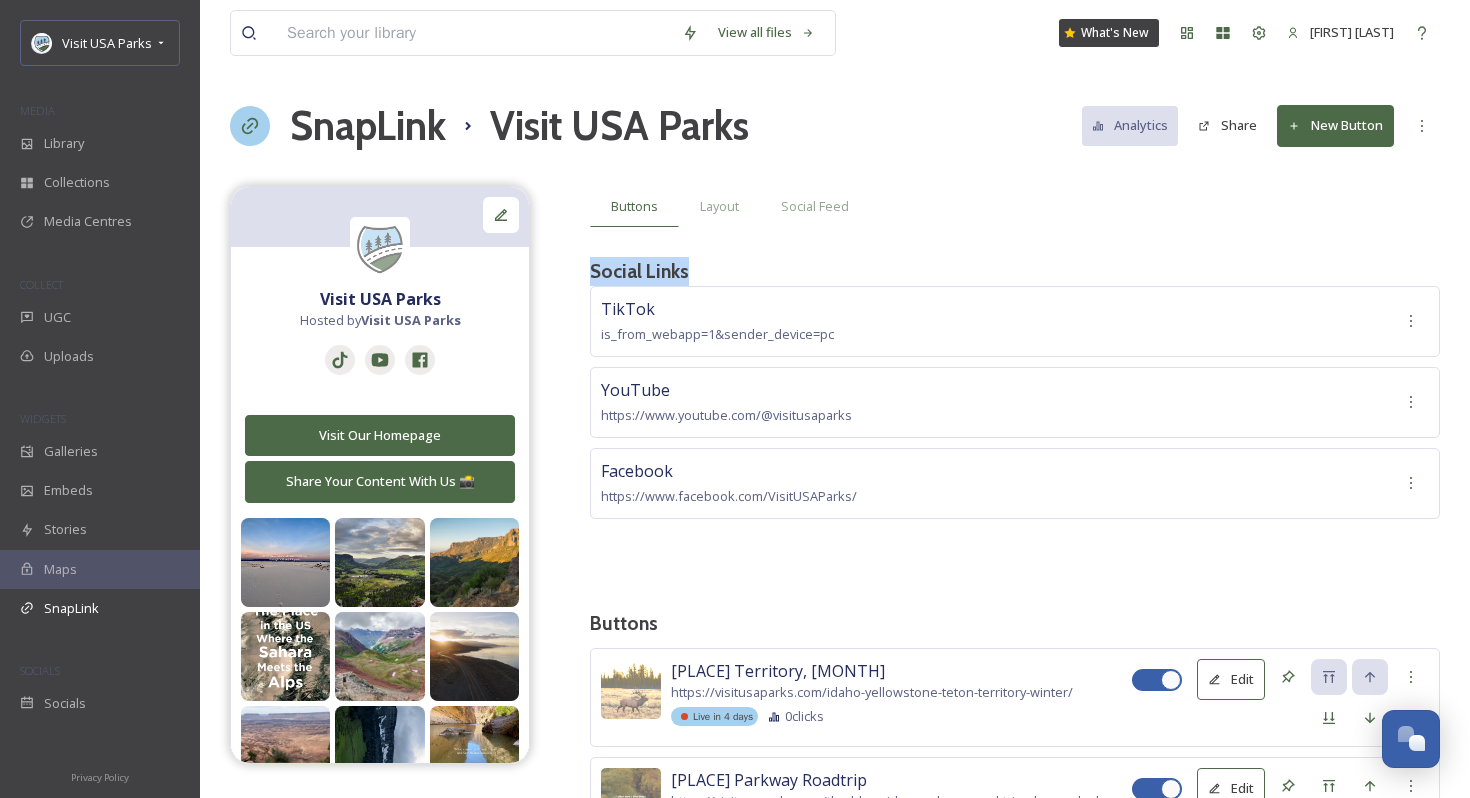 click on "Social Links" at bounding box center [639, 271] 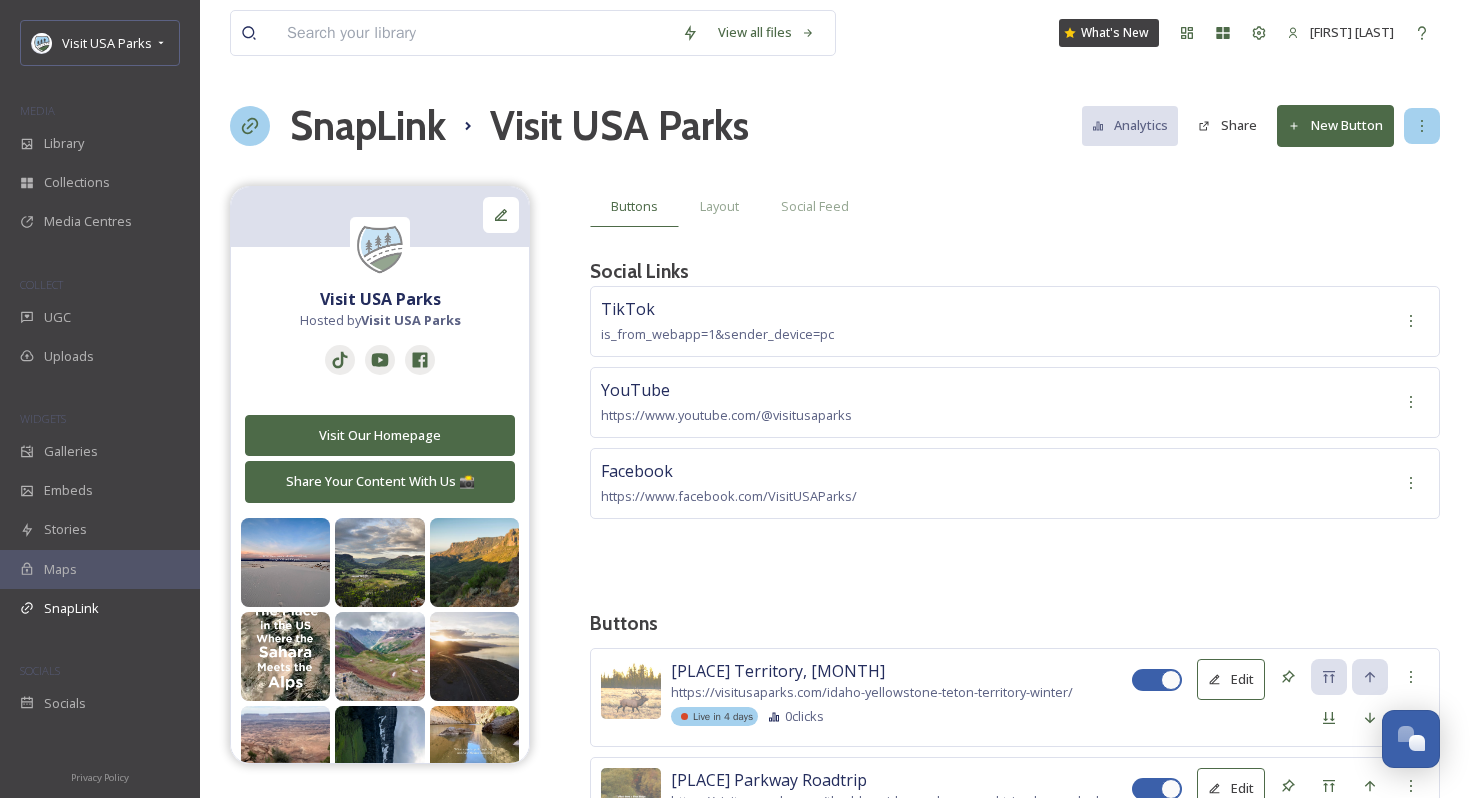 click 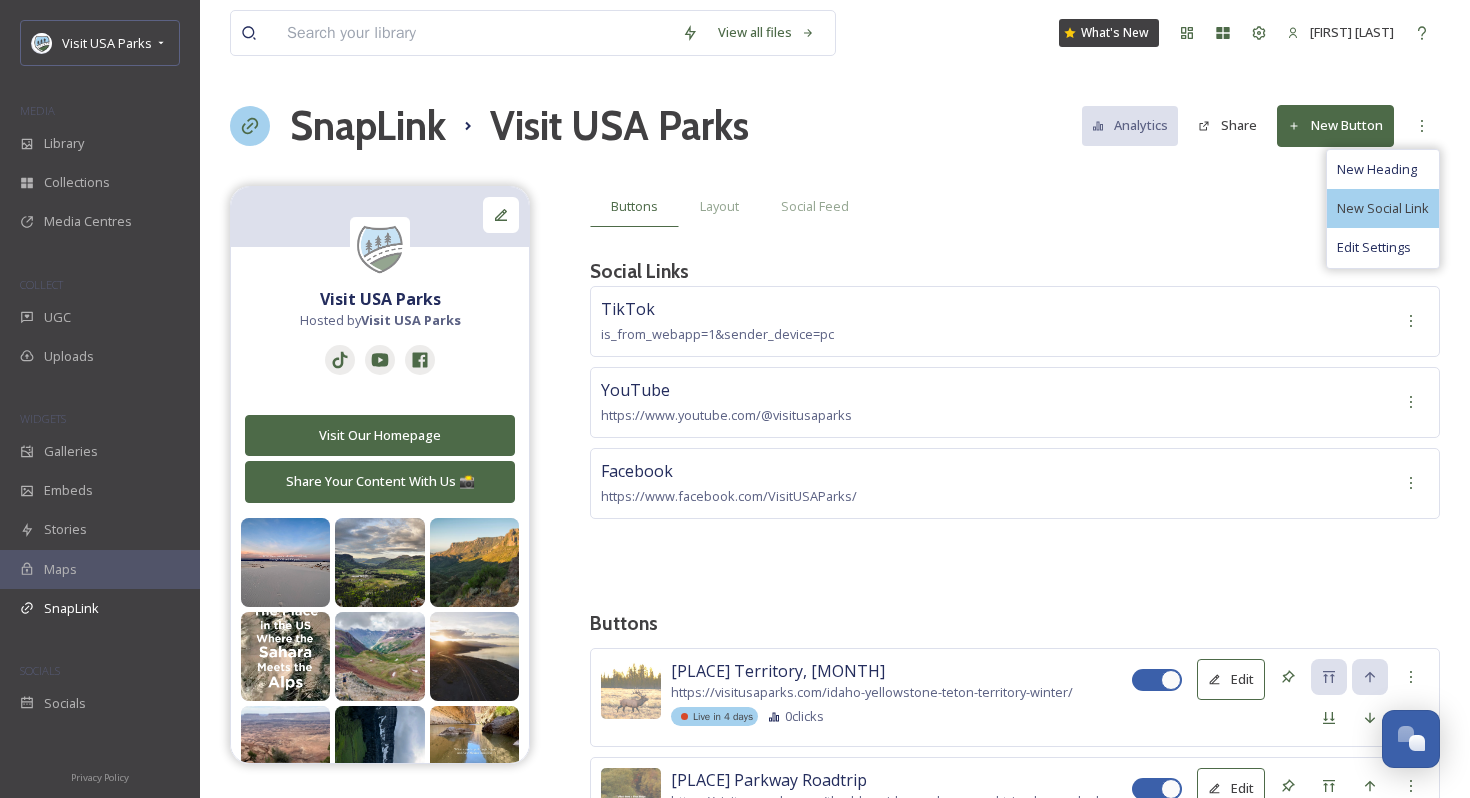 click on "New Social Link" at bounding box center (1383, 208) 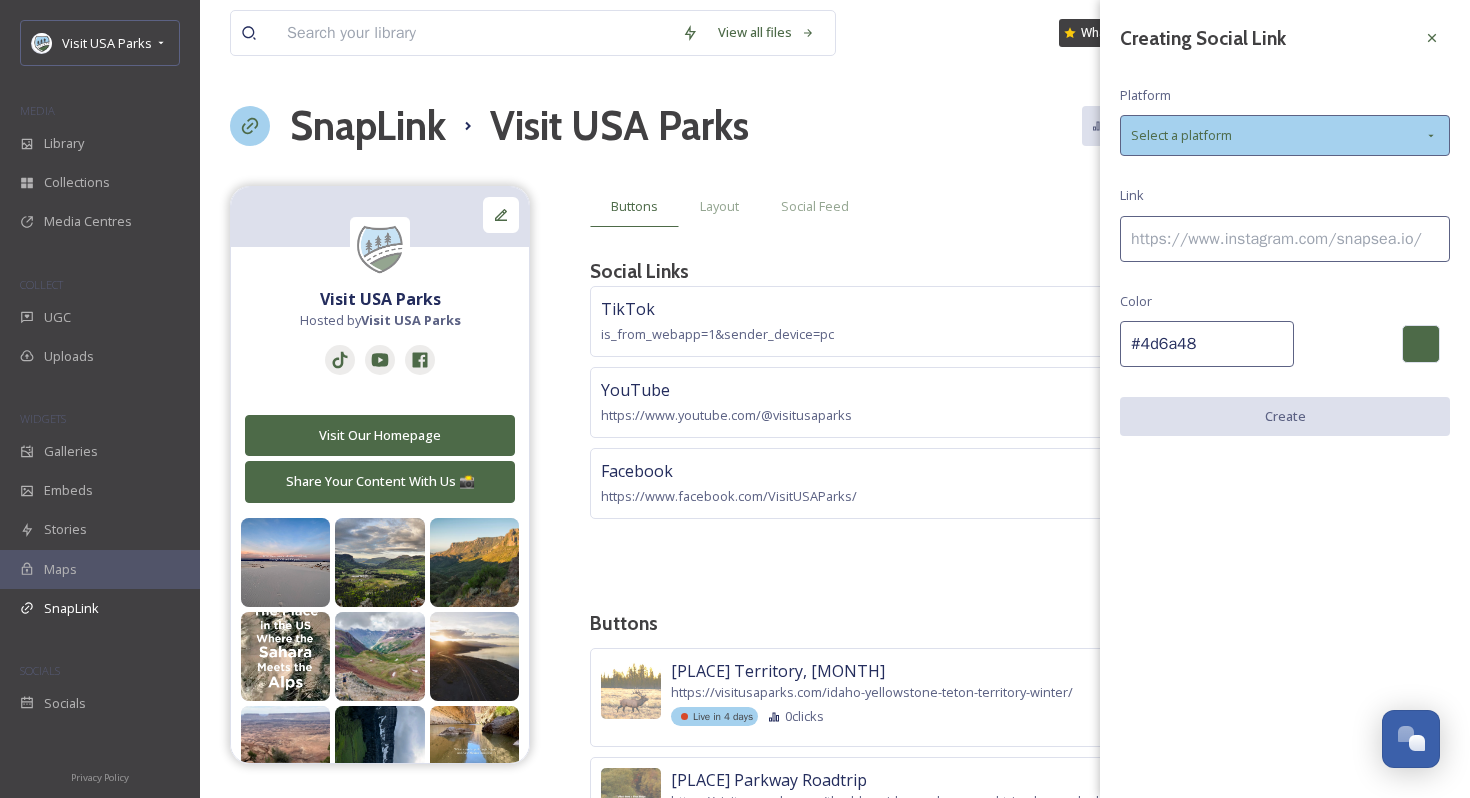 click on "Select a platform" at bounding box center [1285, 135] 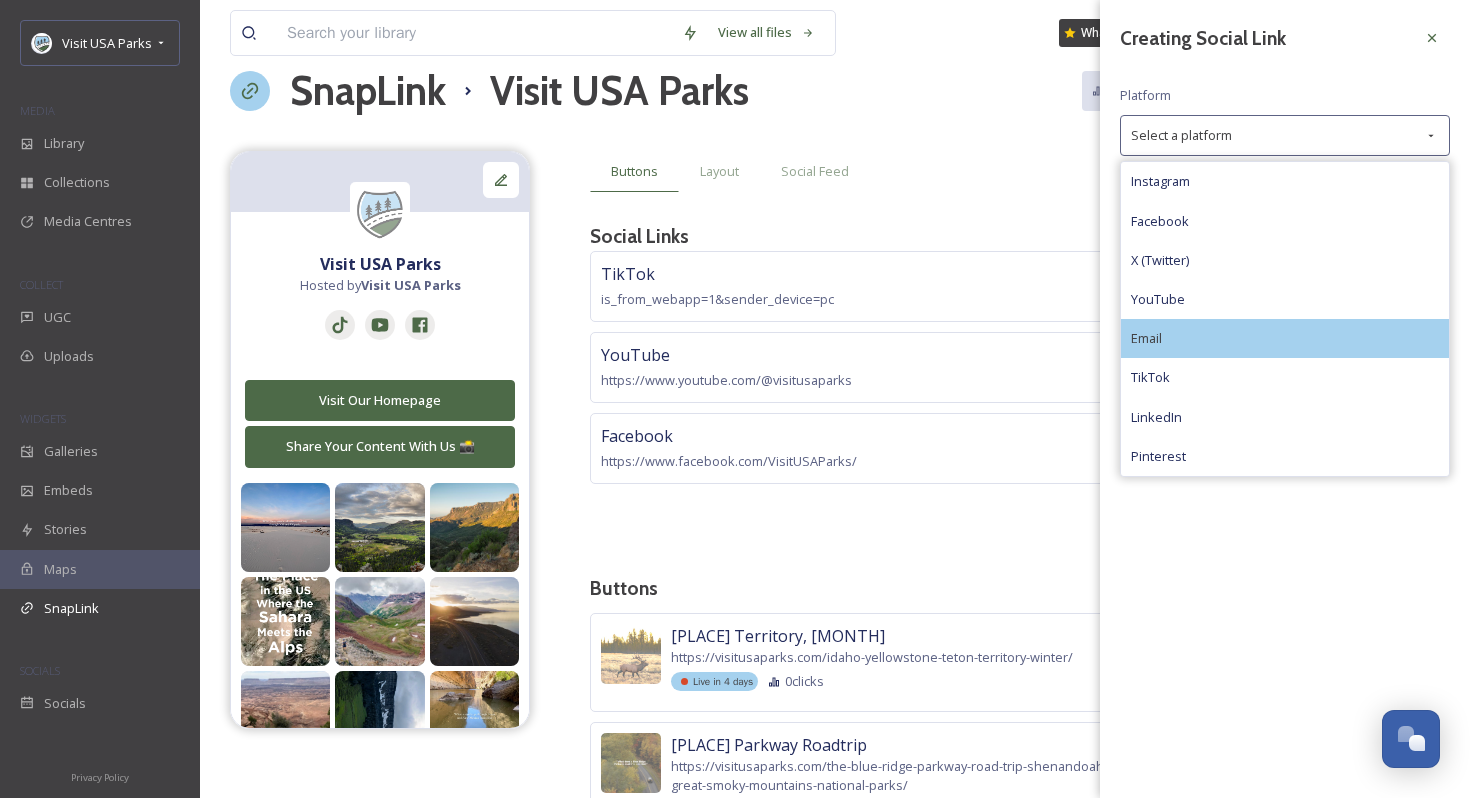 scroll, scrollTop: 0, scrollLeft: 0, axis: both 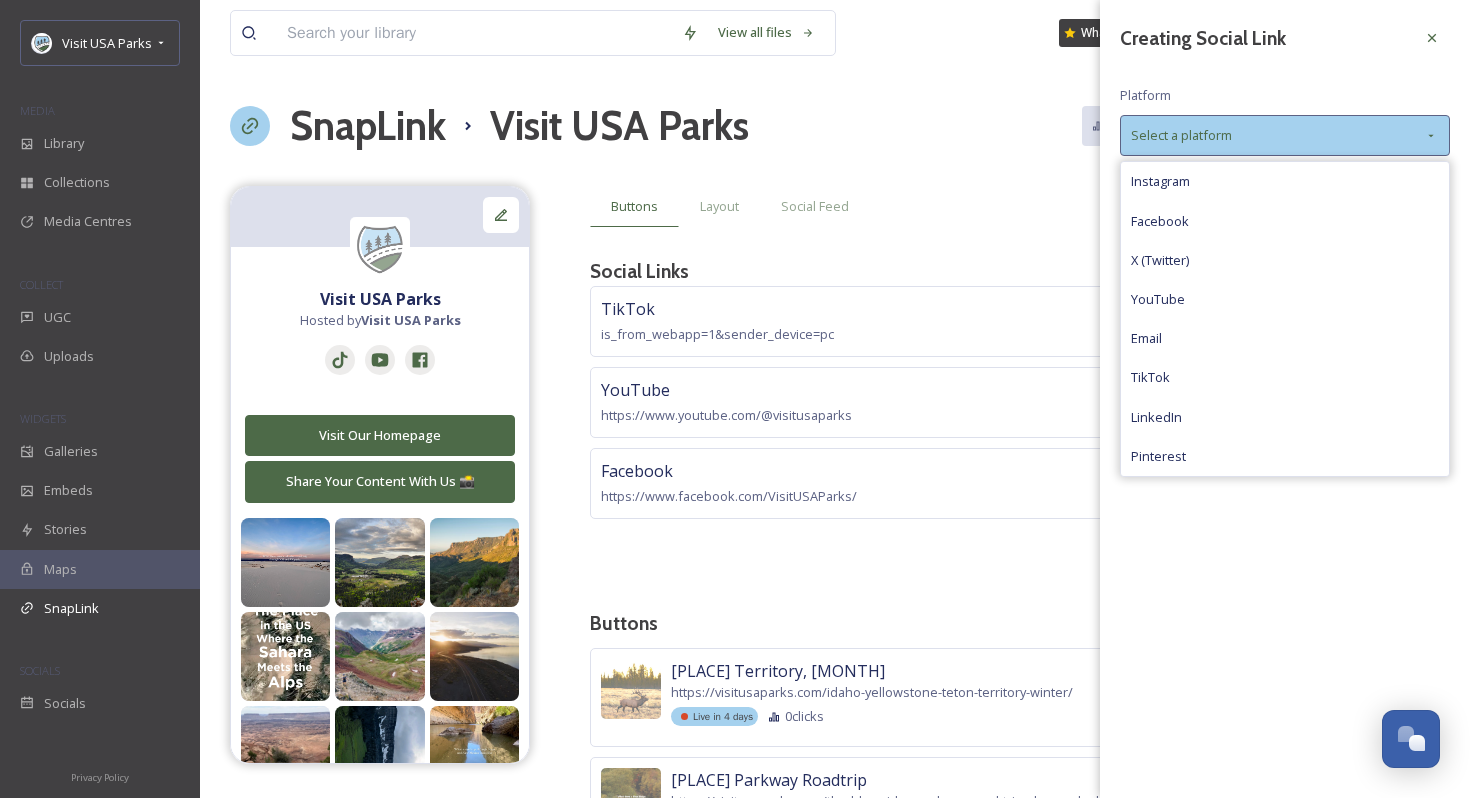 click on "Select a platform" at bounding box center [1285, 135] 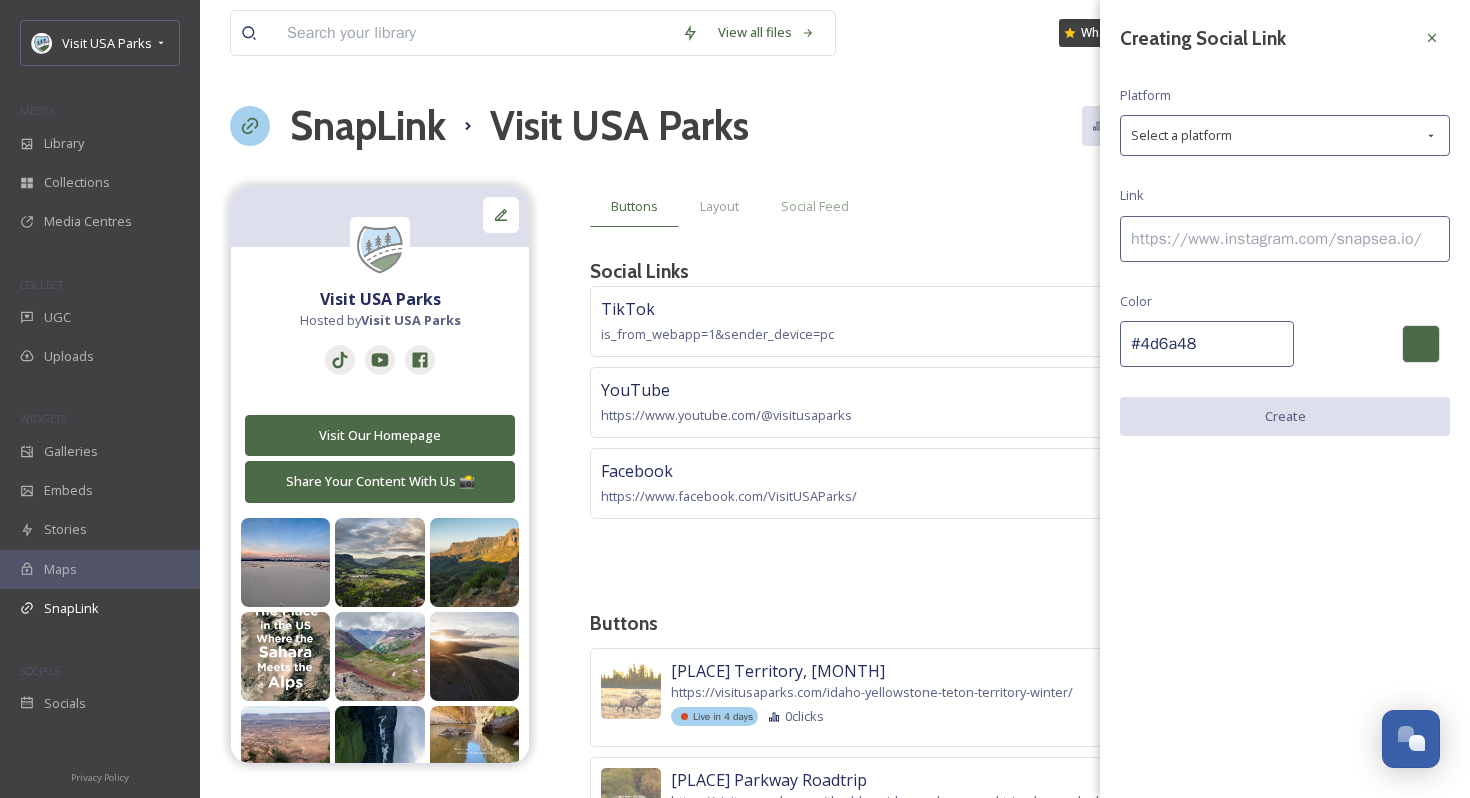 click at bounding box center (1285, 239) 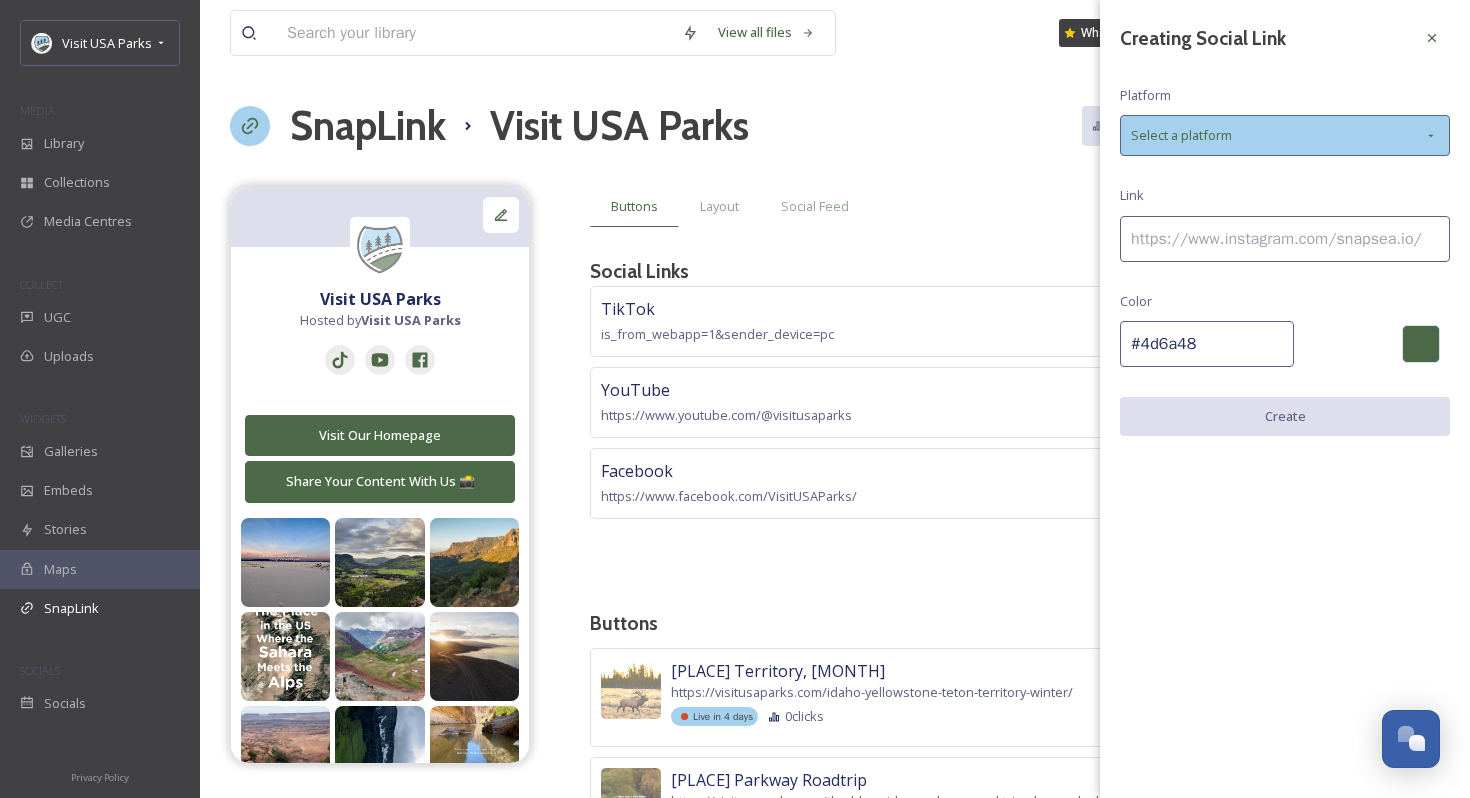 click on "Select a platform" at bounding box center [1285, 135] 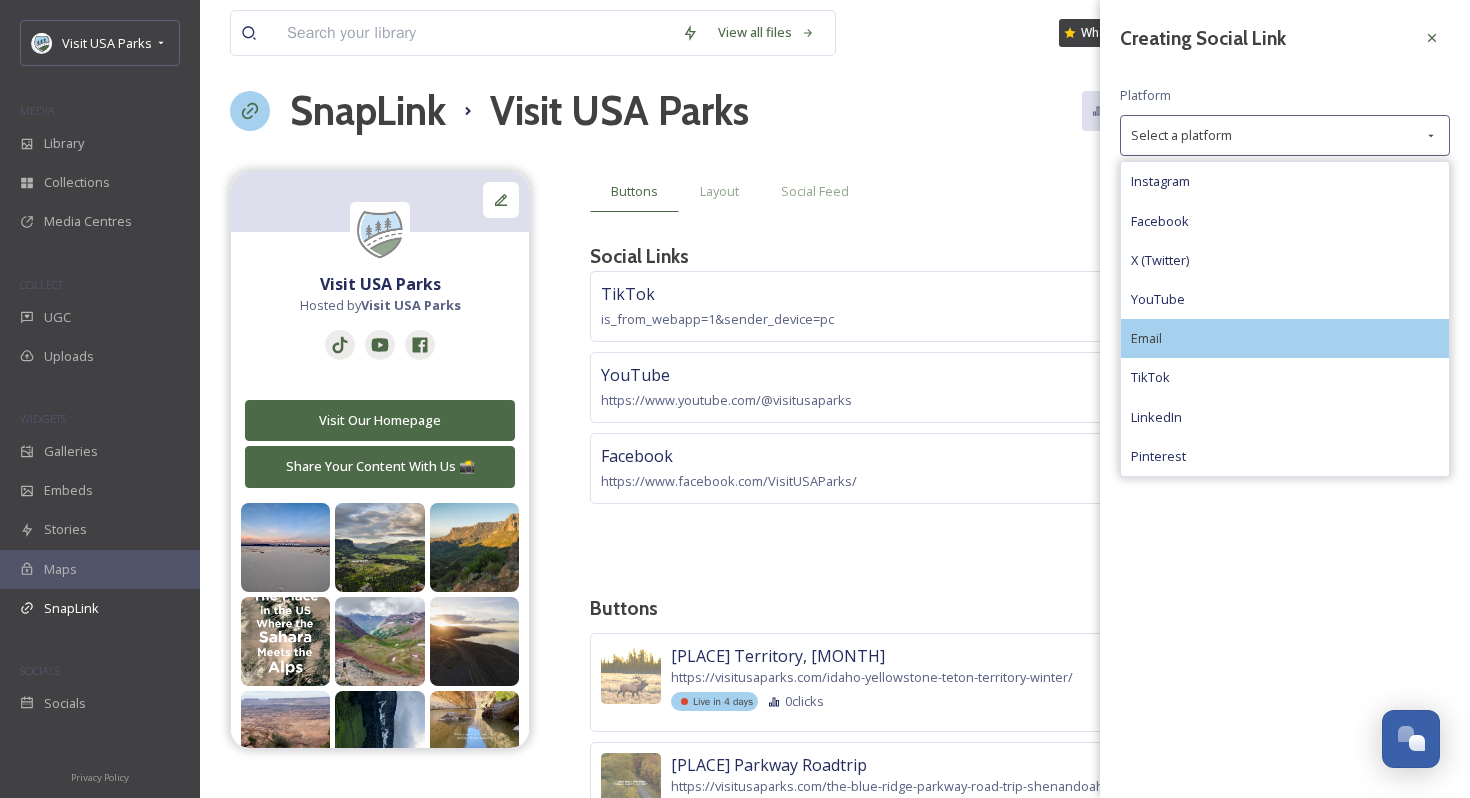 scroll, scrollTop: 16, scrollLeft: 0, axis: vertical 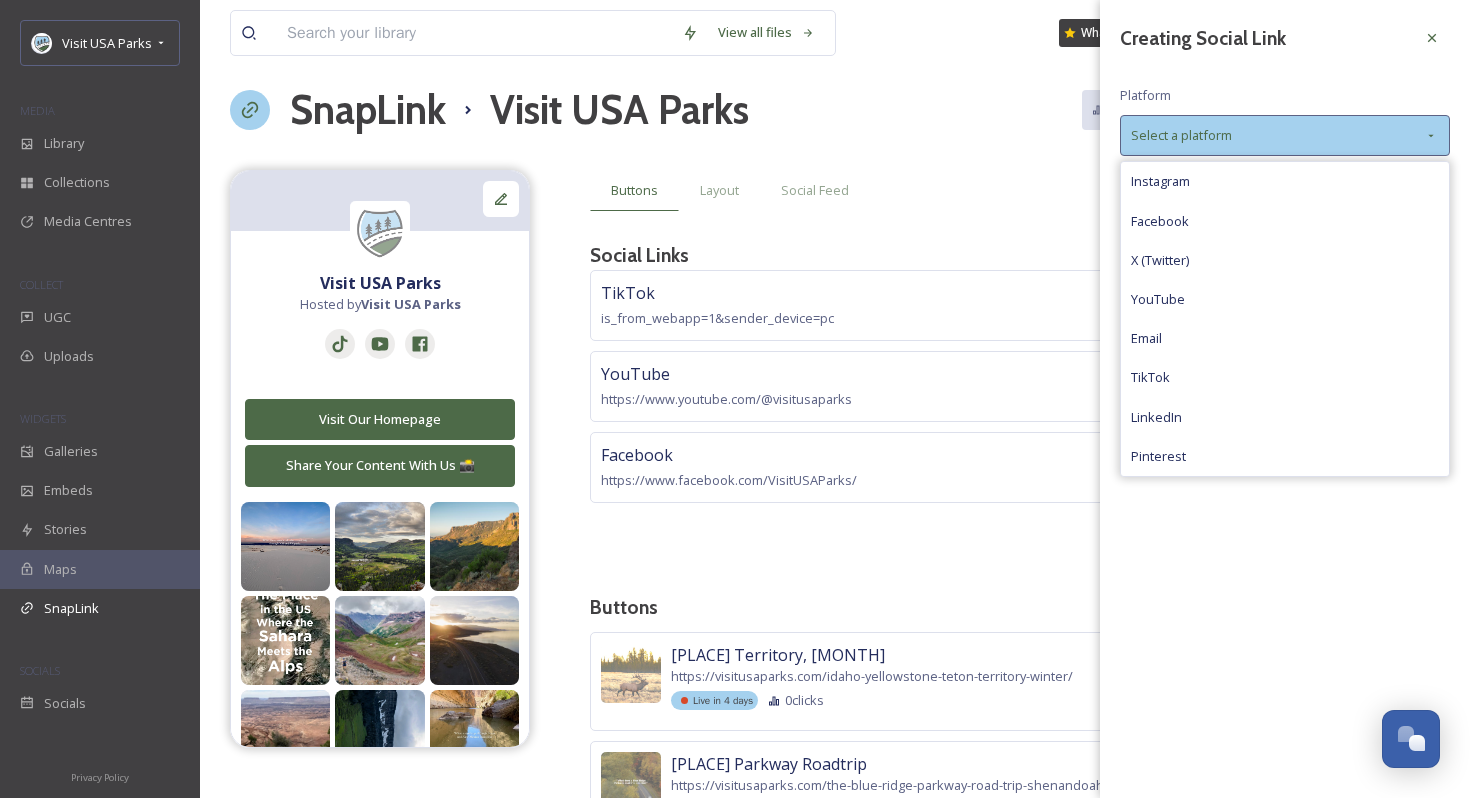 click on "Select a platform" at bounding box center (1285, 135) 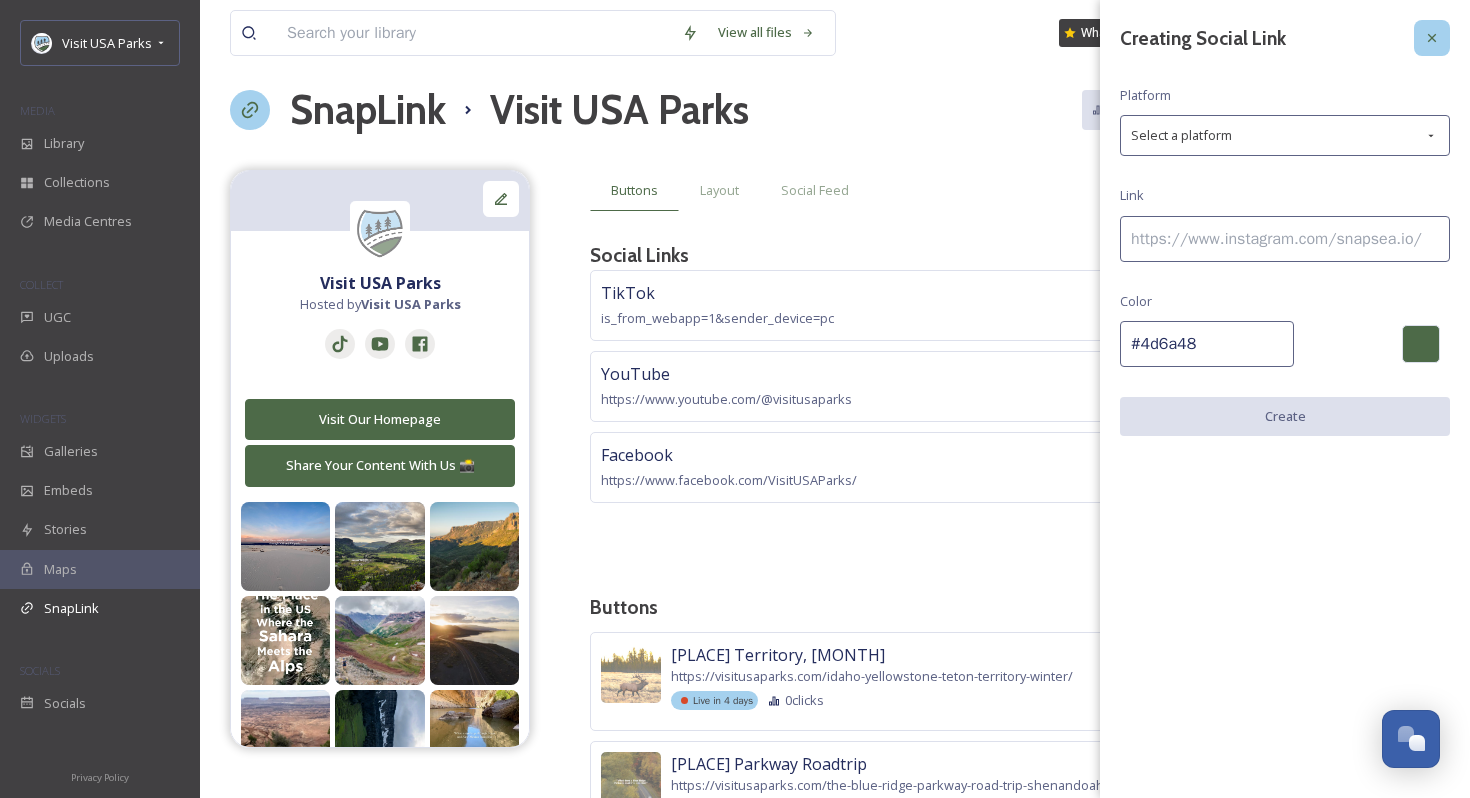 click at bounding box center [1432, 38] 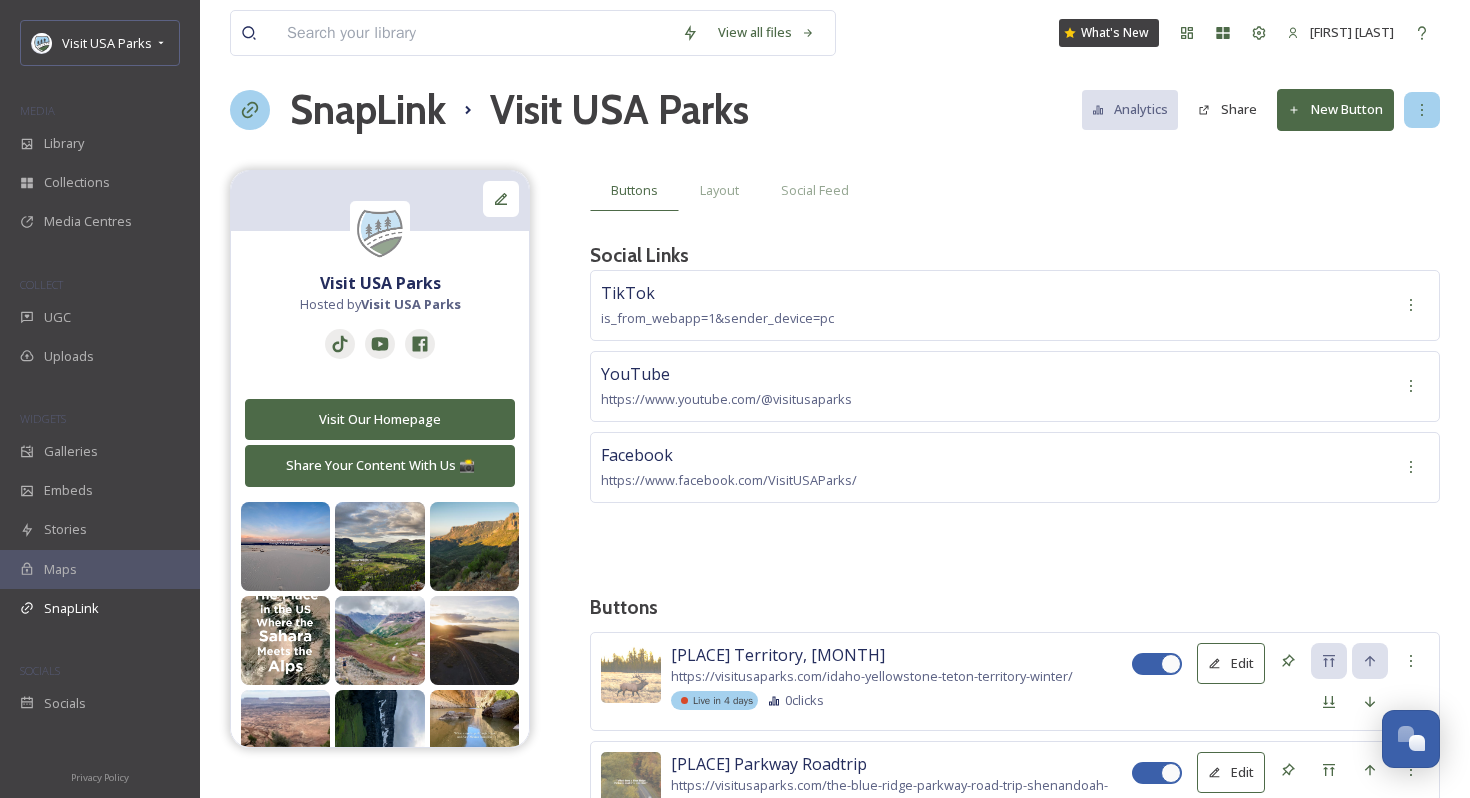 click 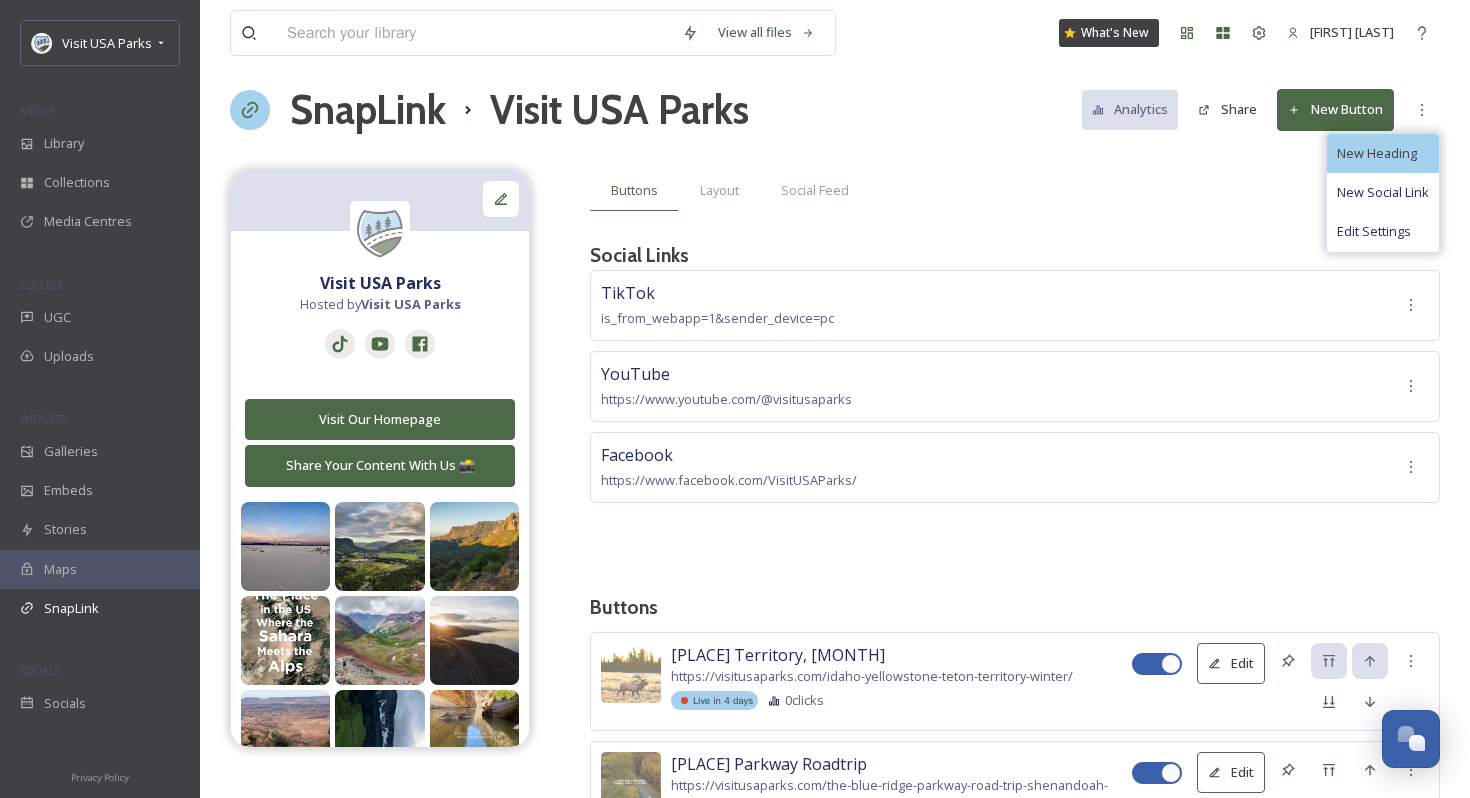 click on "New Heading" at bounding box center (1377, 153) 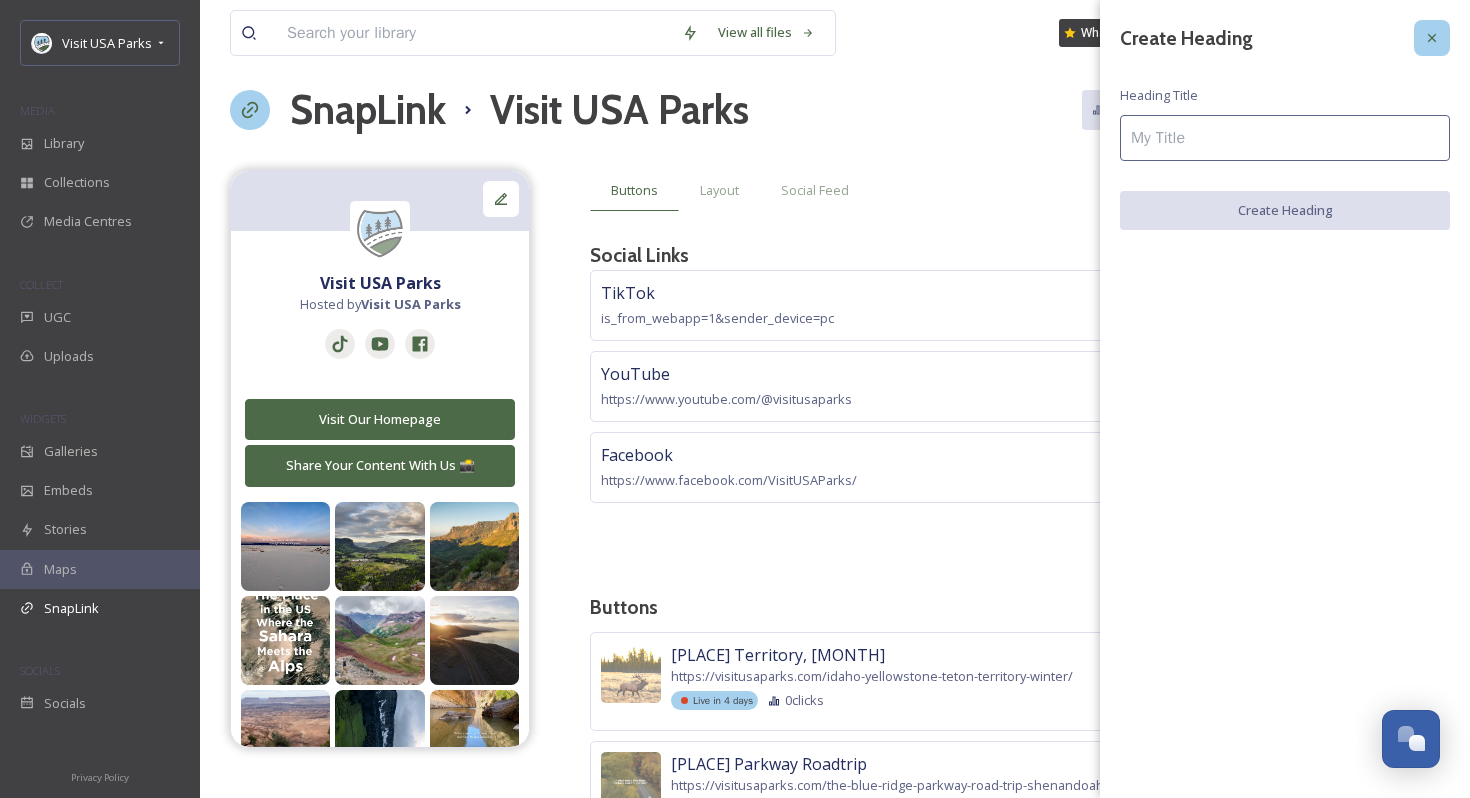 click at bounding box center [1432, 38] 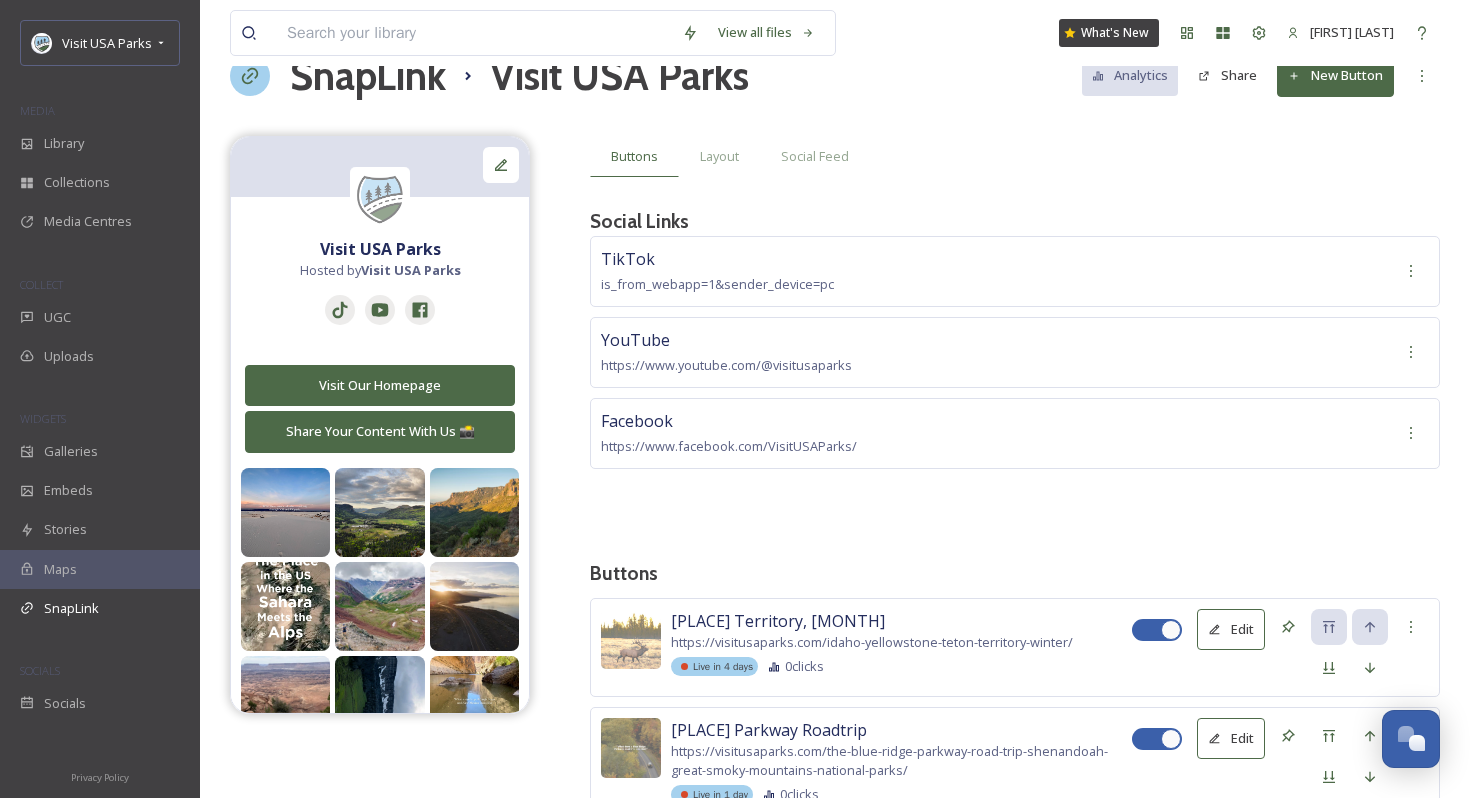 scroll, scrollTop: 0, scrollLeft: 0, axis: both 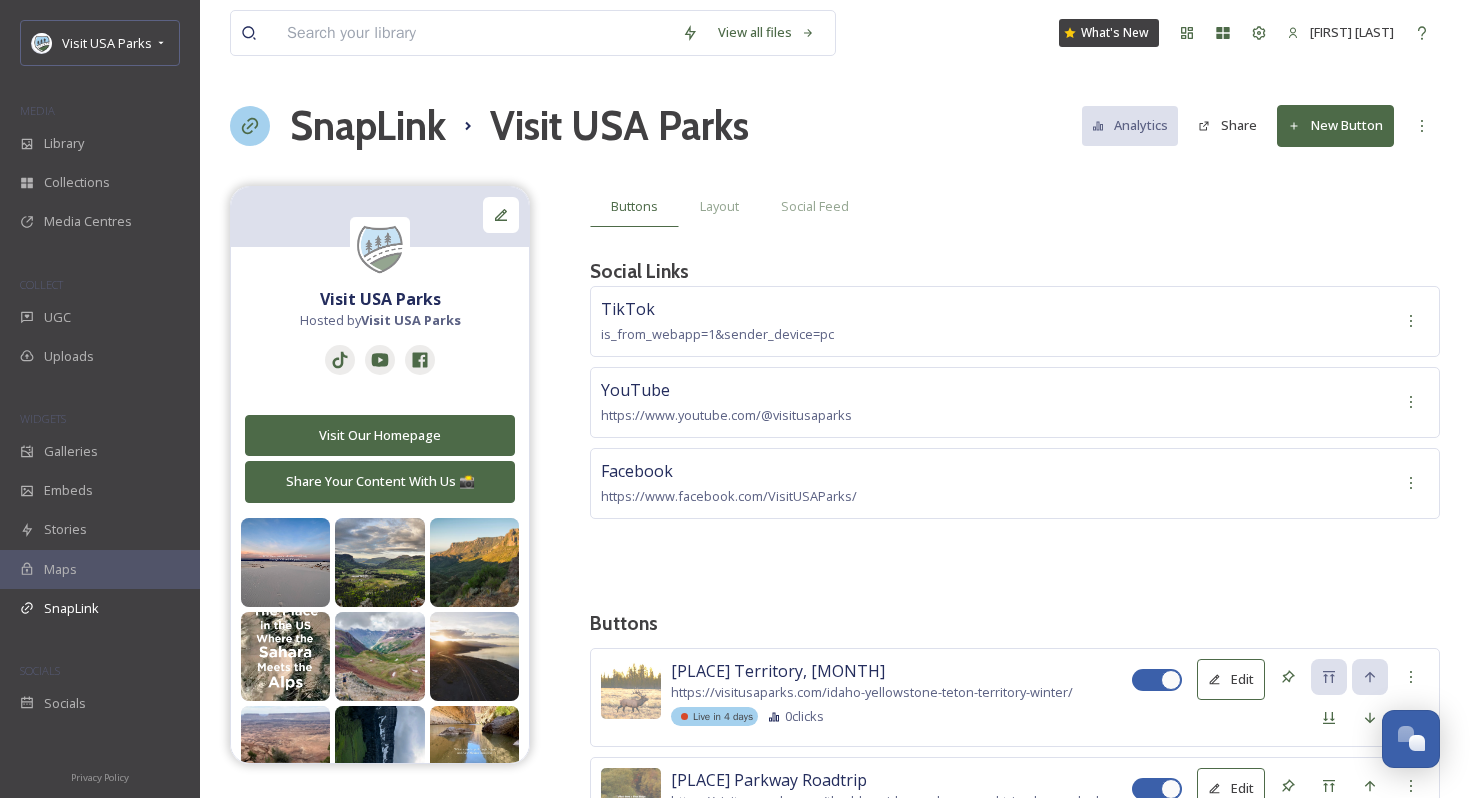 click on "SnapLink Visit USA Parks Analytics Share New Button" at bounding box center [835, 126] 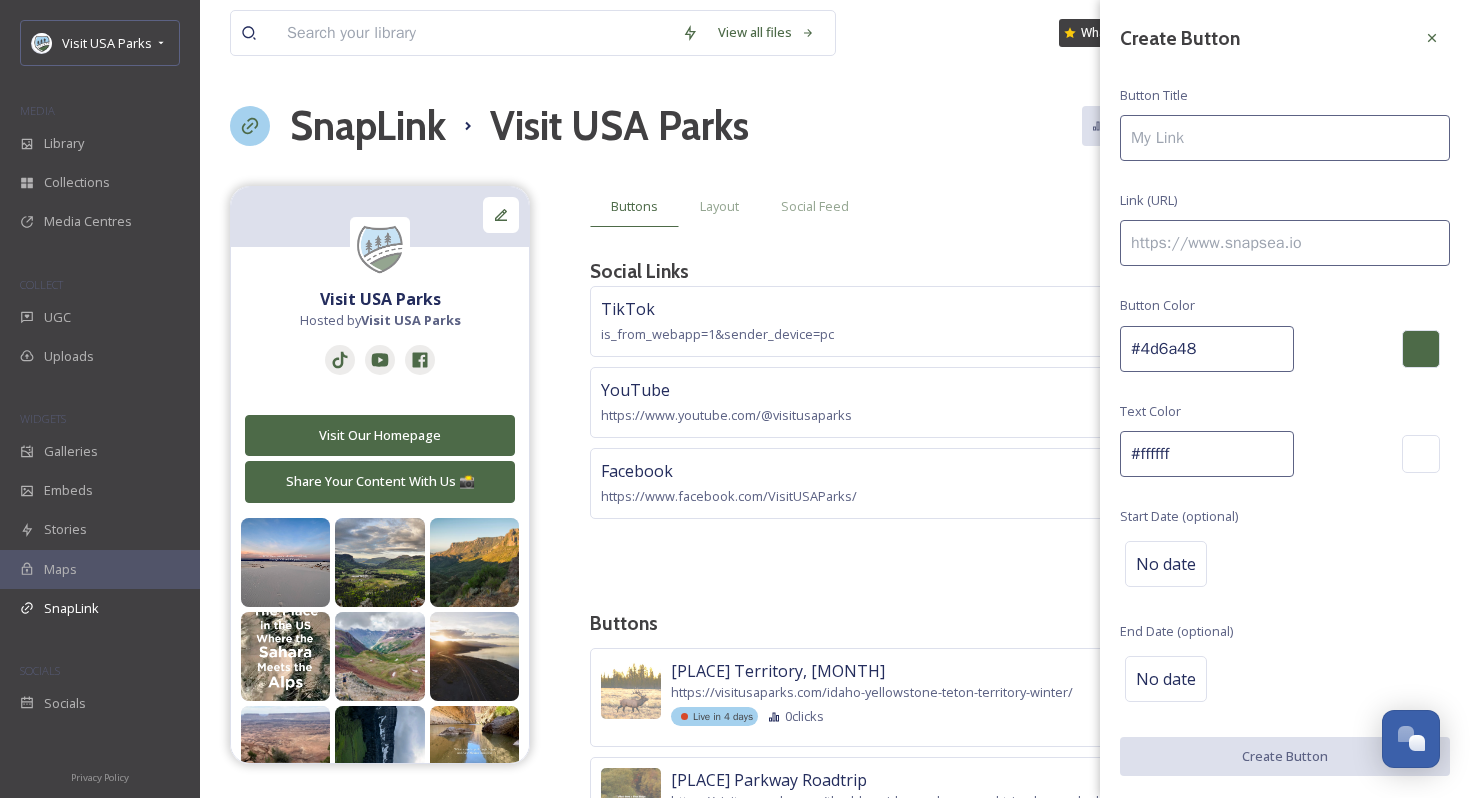 type 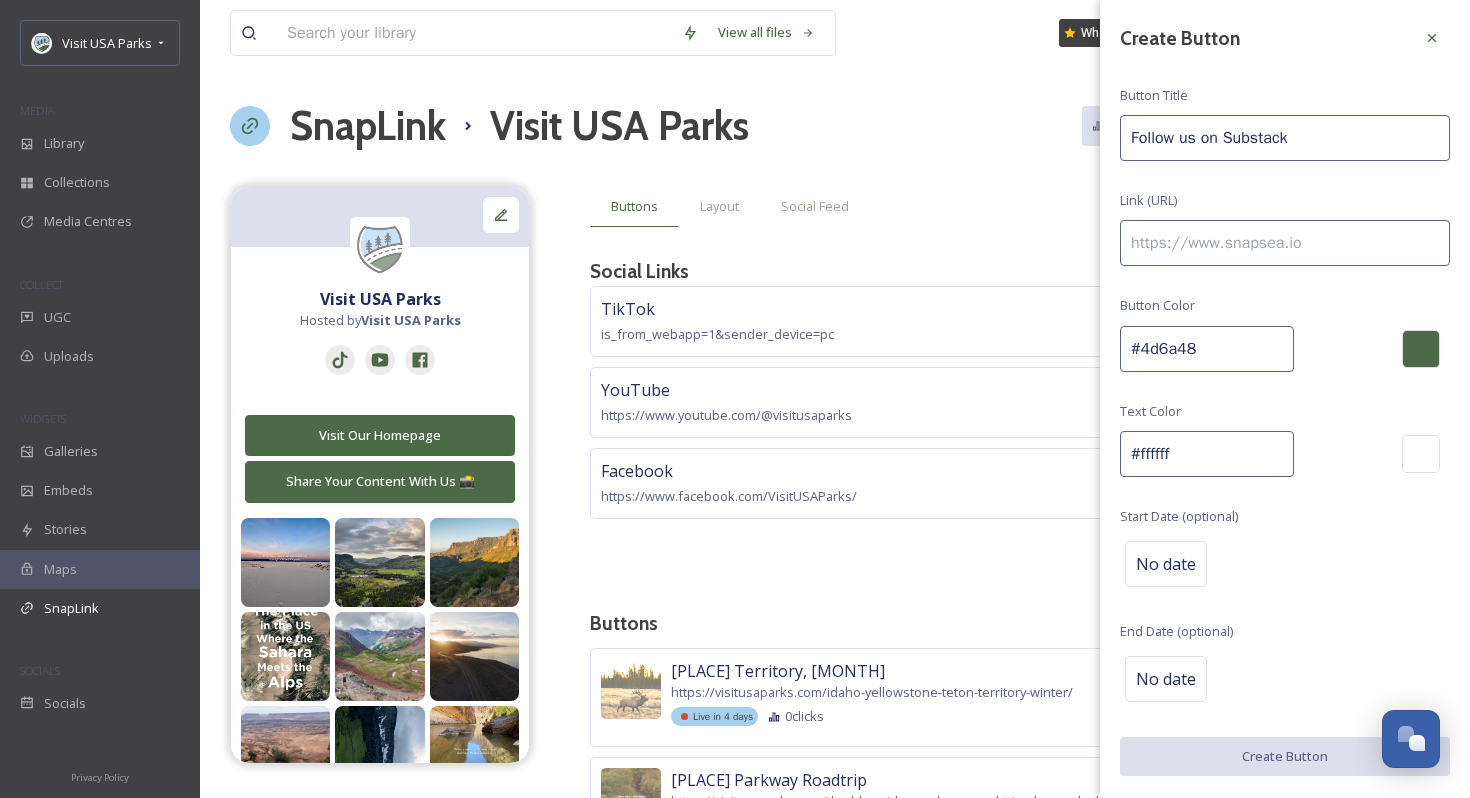 type on "Follow us on Substack" 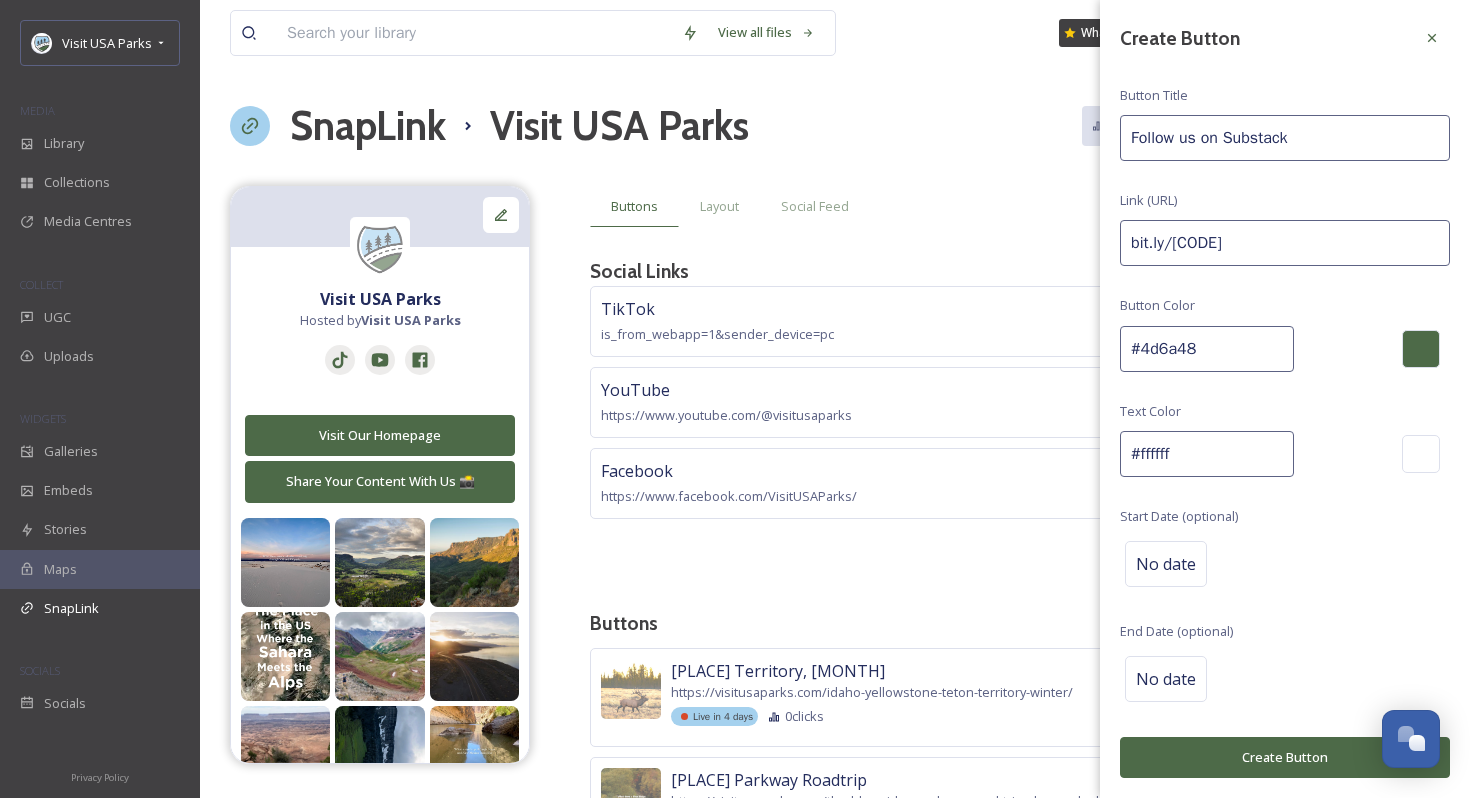 type on "bit.ly/[CODE]" 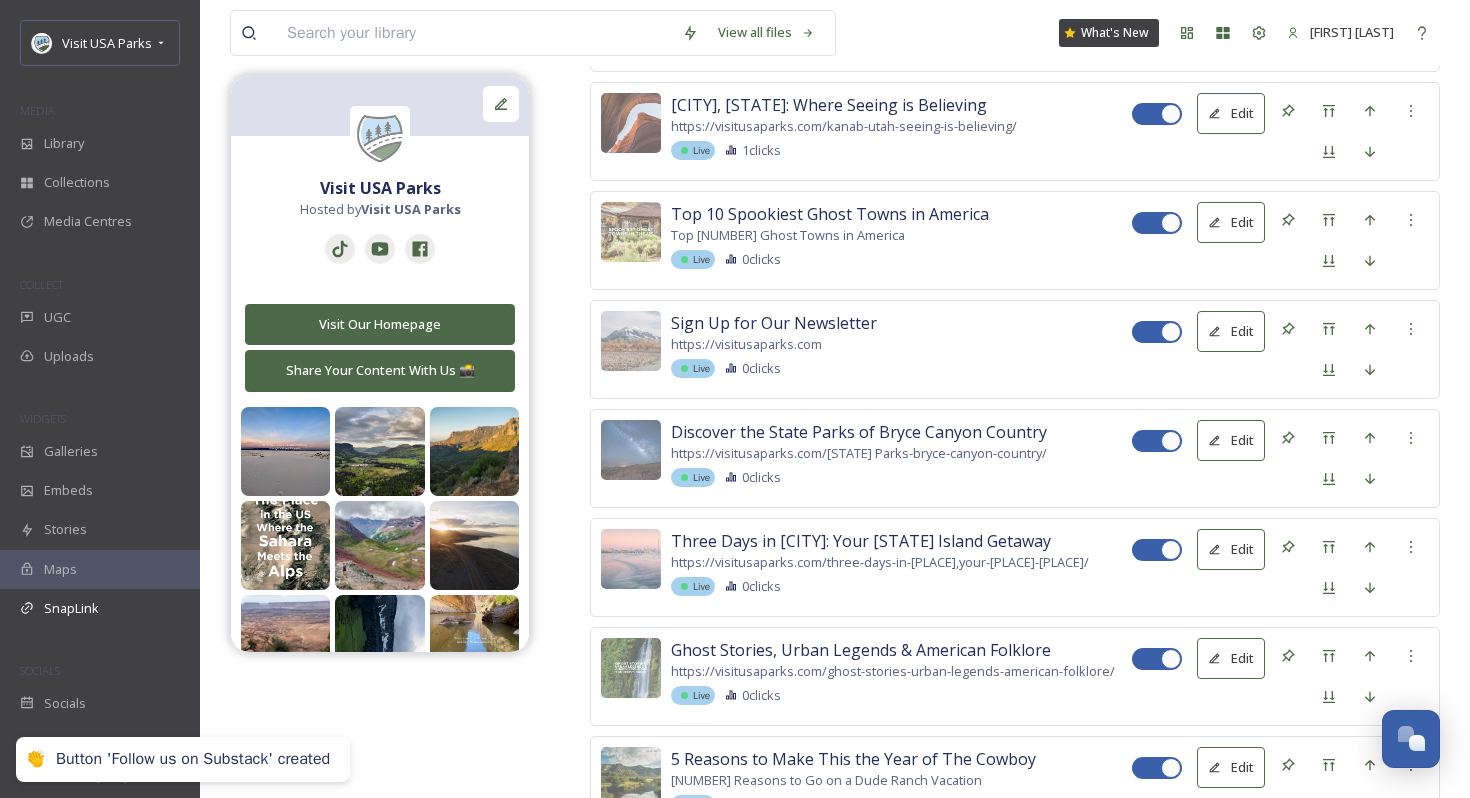 scroll, scrollTop: 13344, scrollLeft: 0, axis: vertical 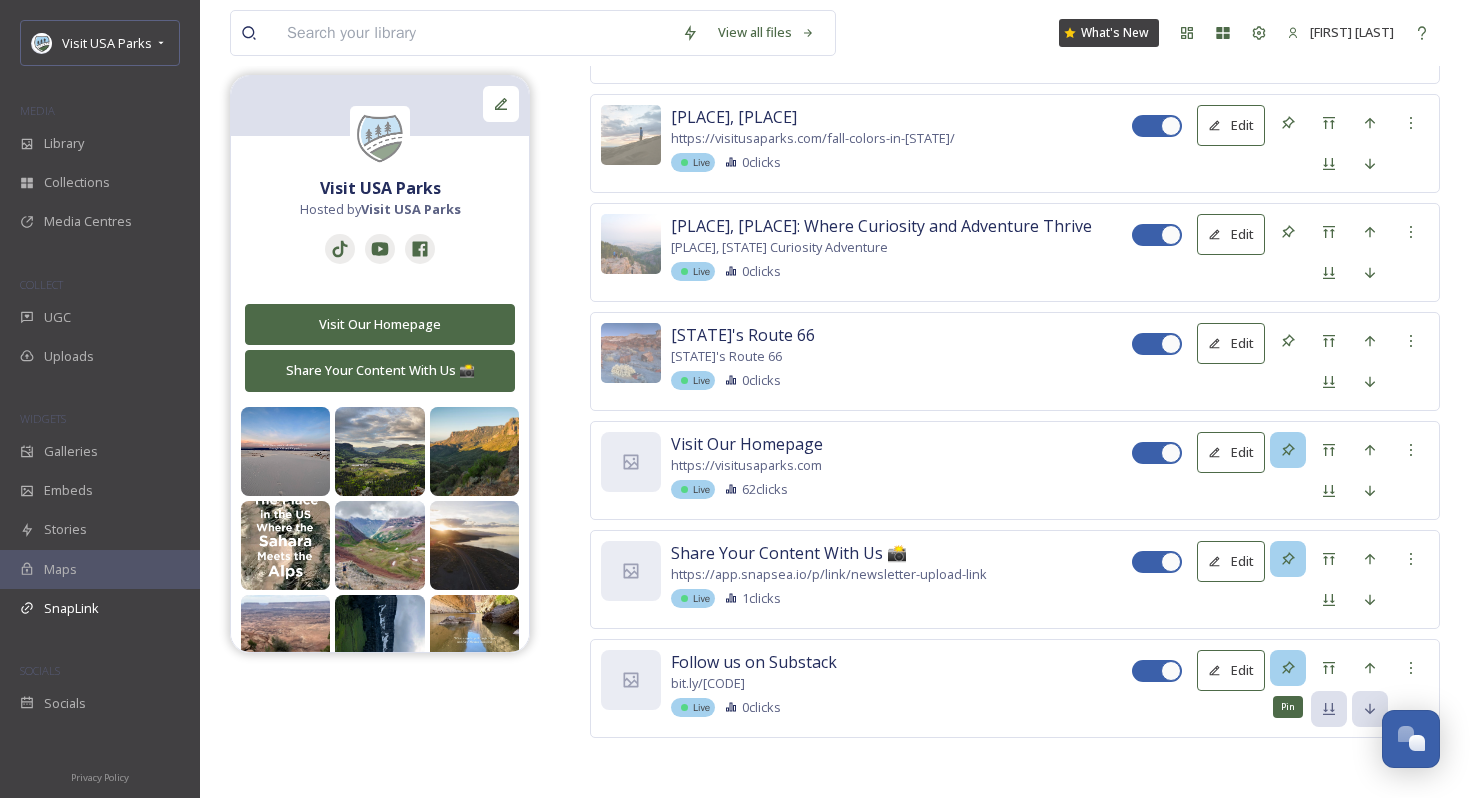 click 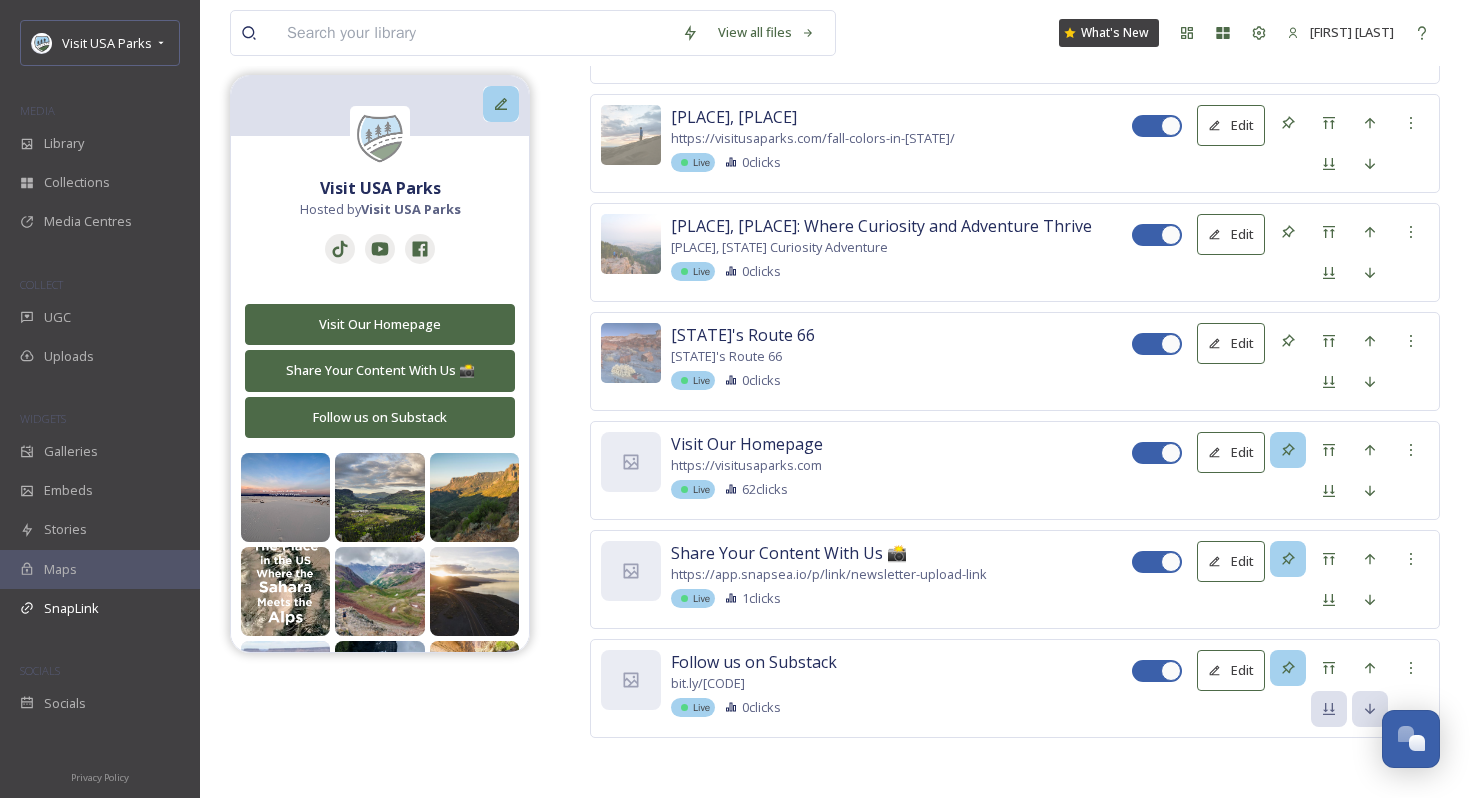 click 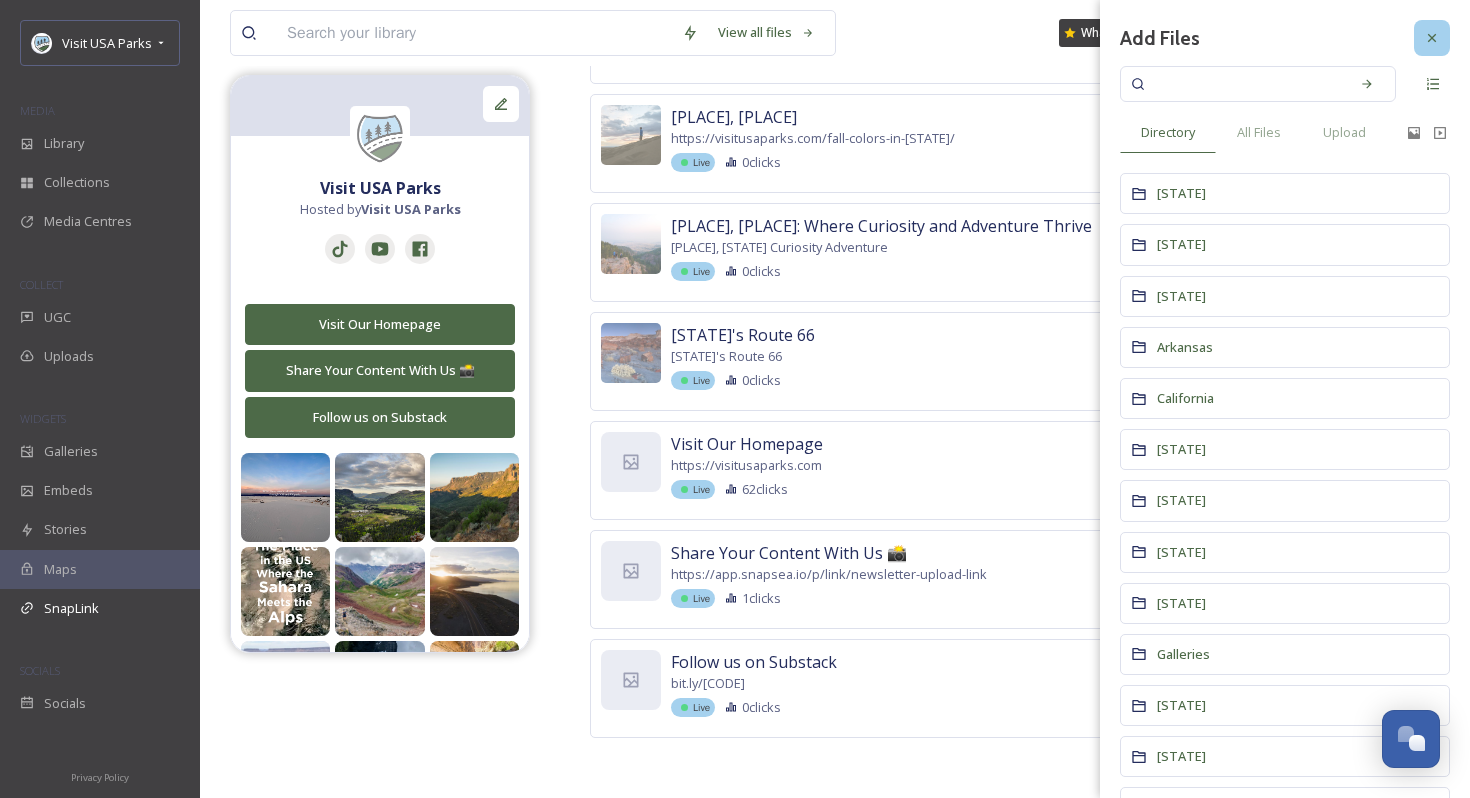 click at bounding box center (1432, 38) 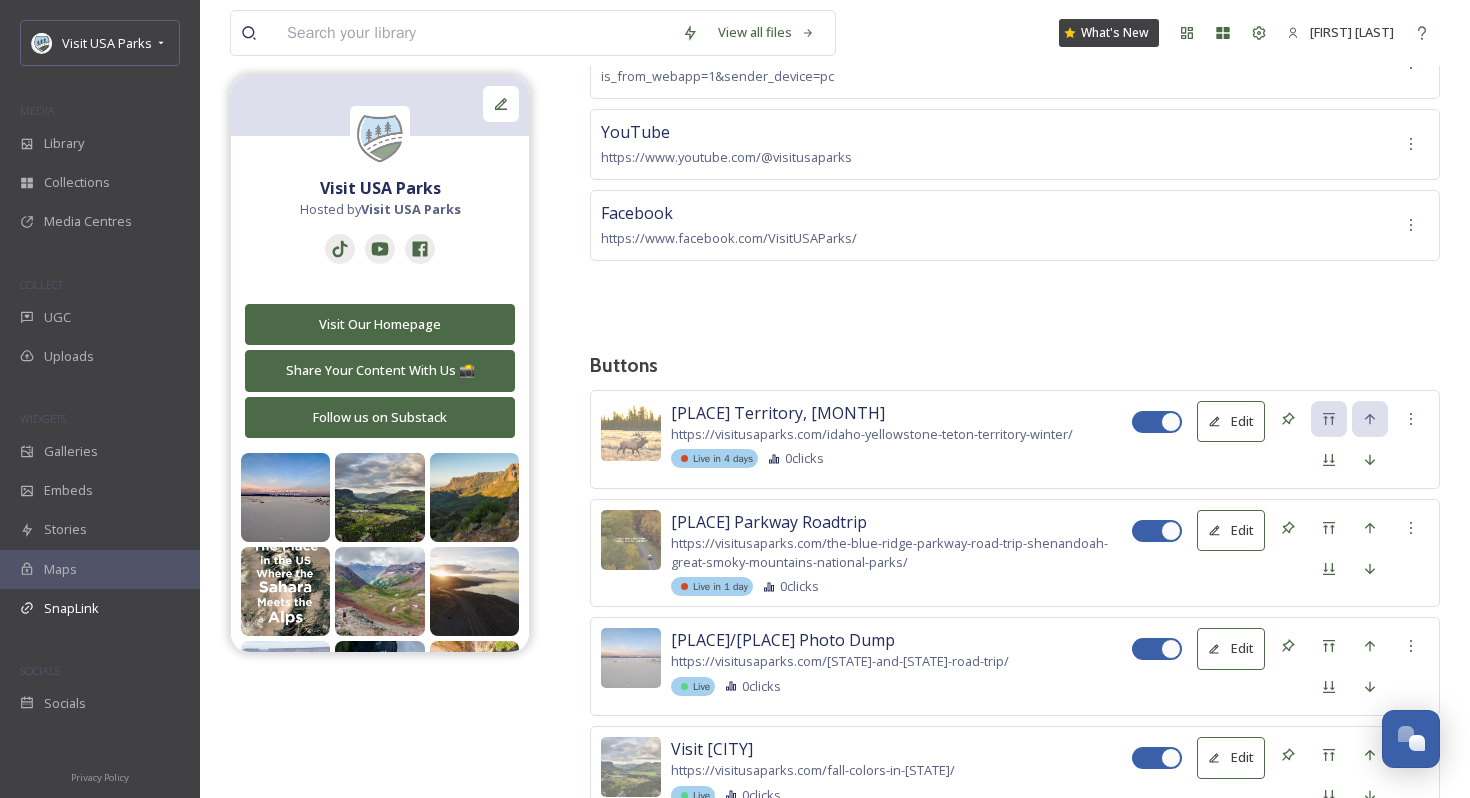 scroll, scrollTop: 0, scrollLeft: 0, axis: both 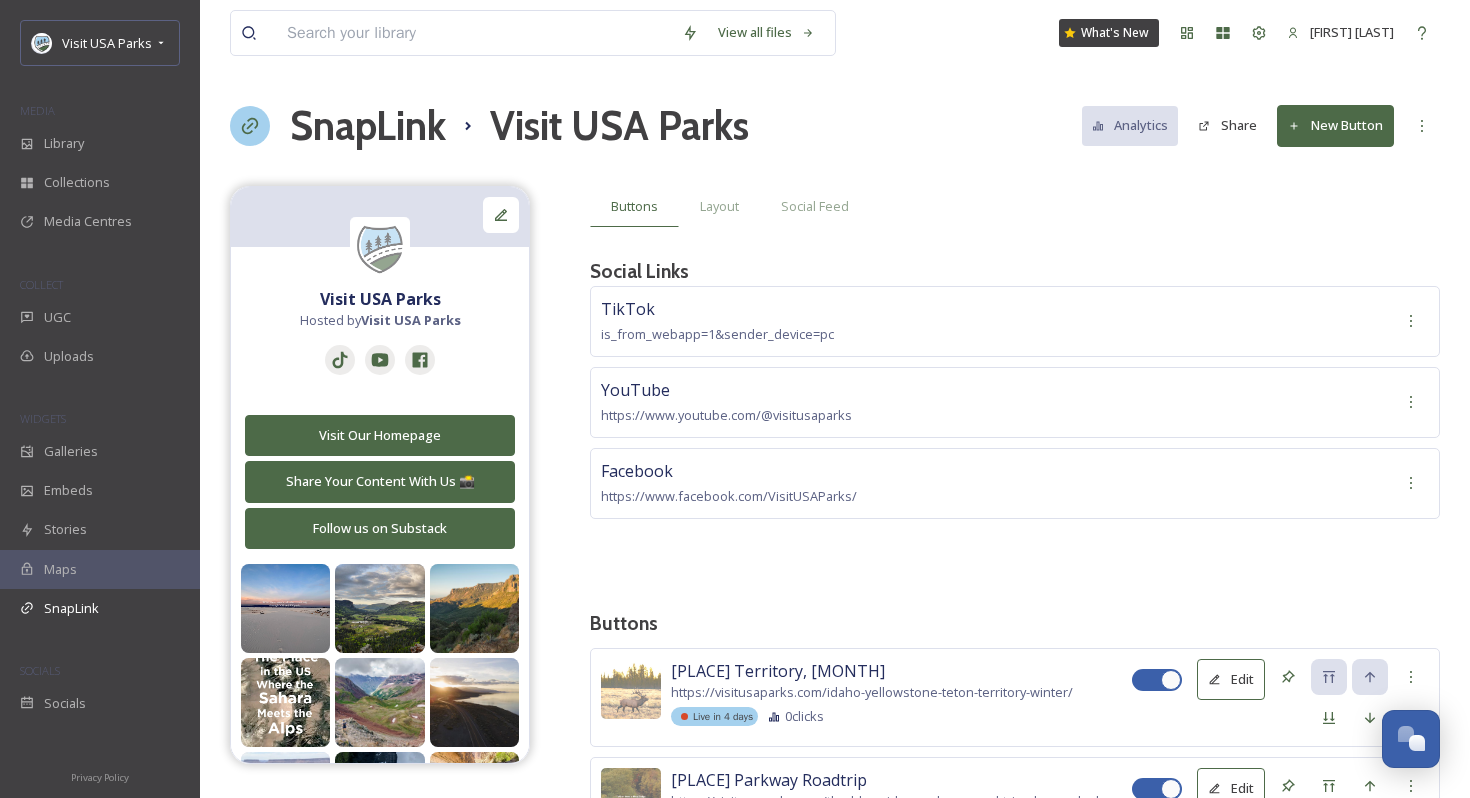 click on "Share" at bounding box center (1227, 125) 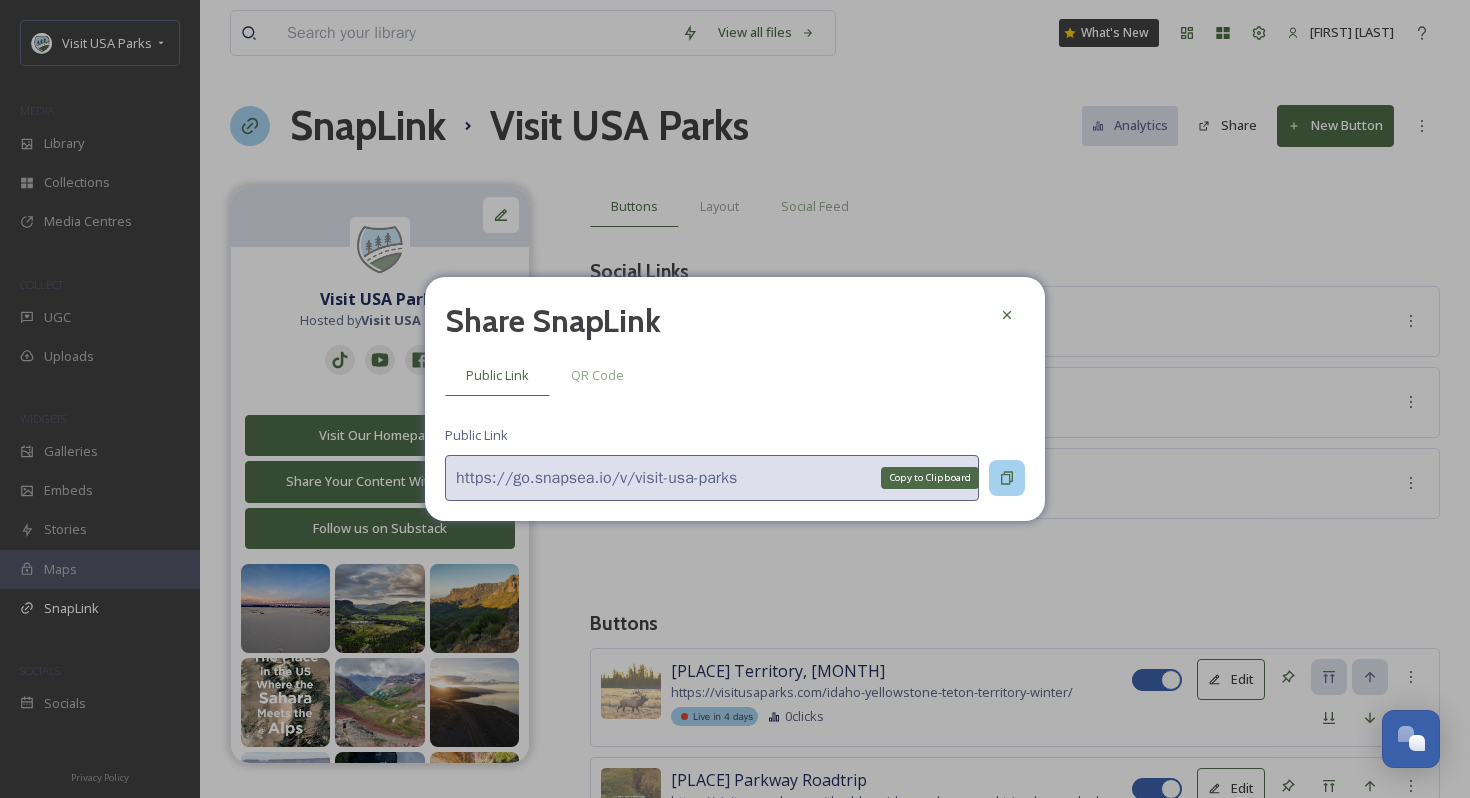 click 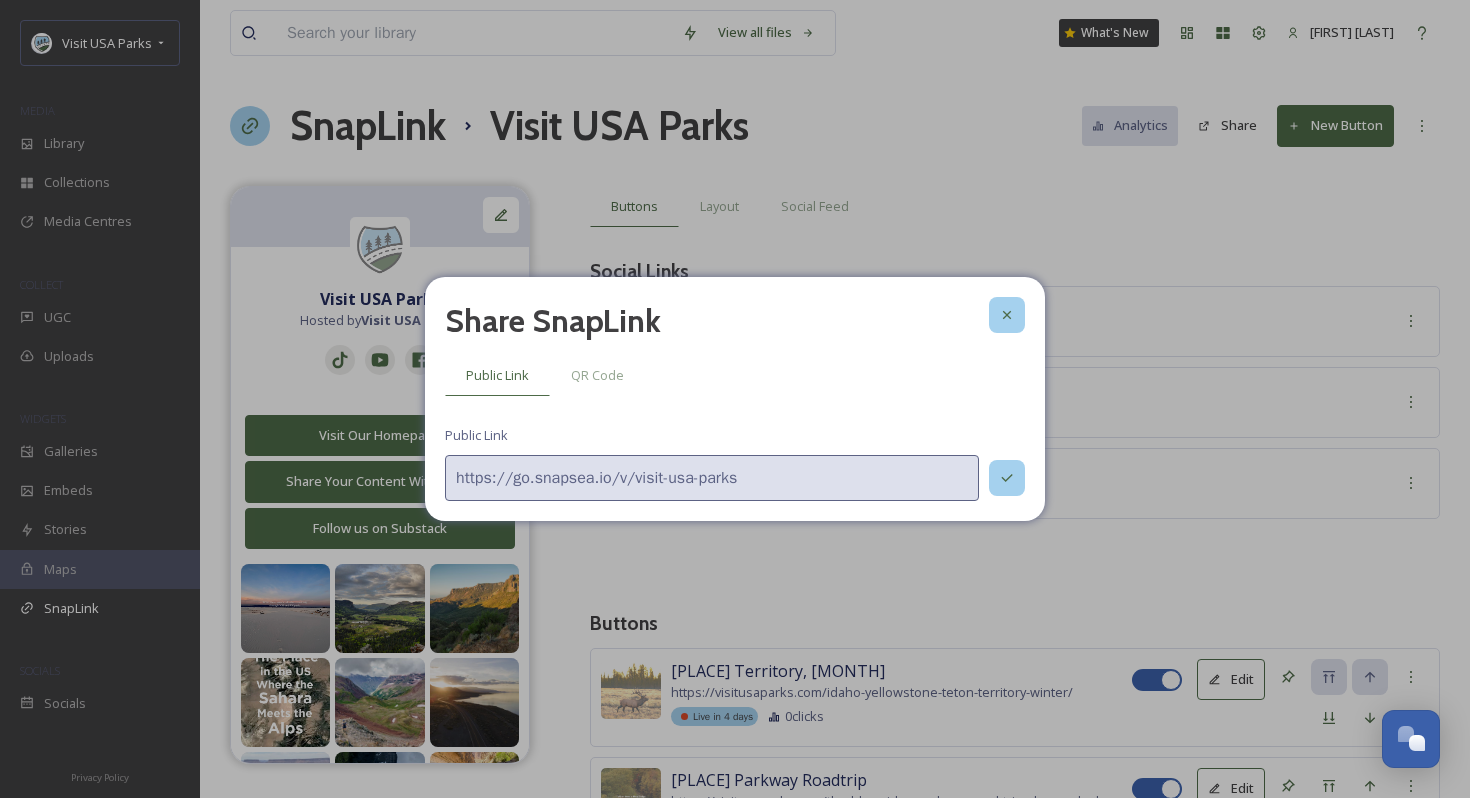 click 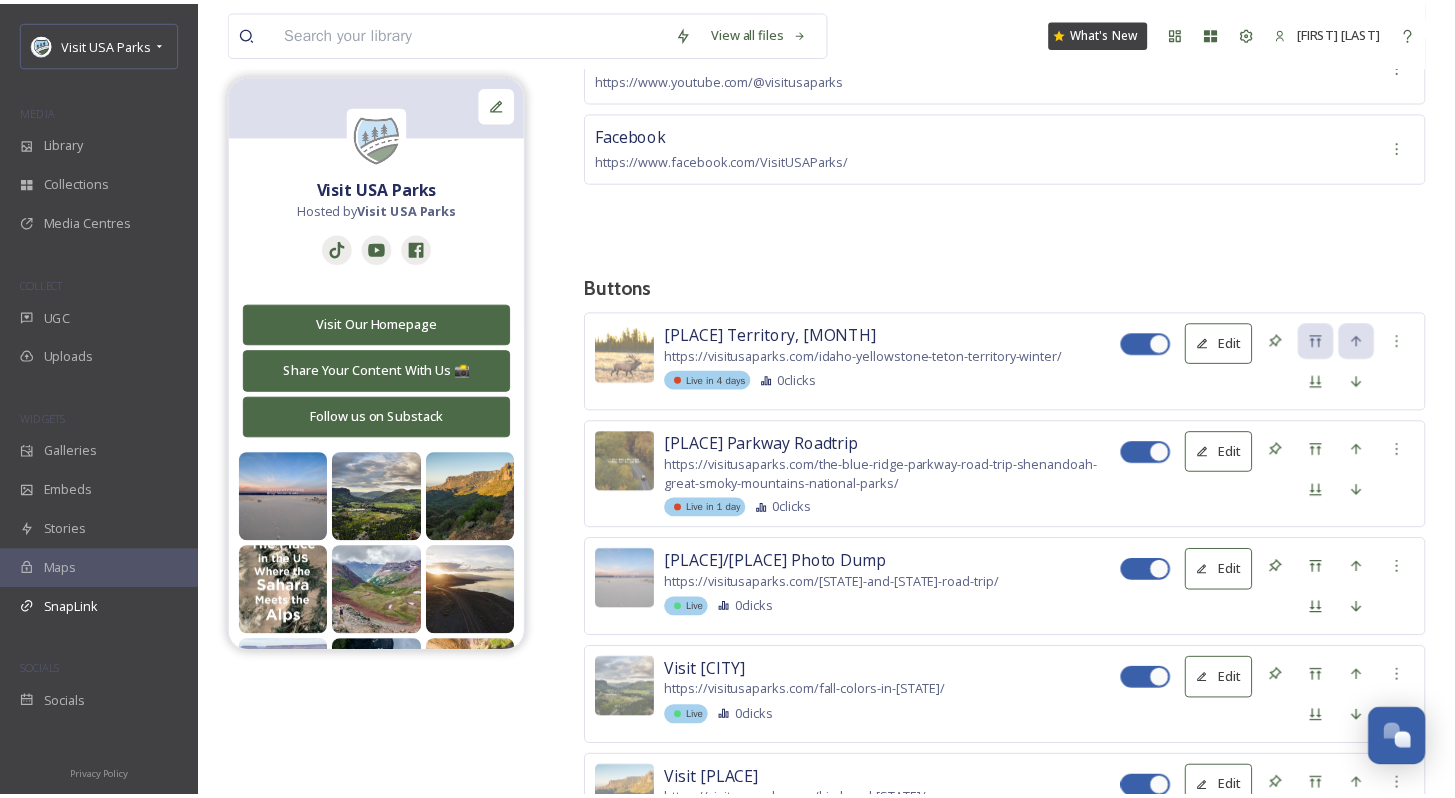 scroll, scrollTop: 0, scrollLeft: 0, axis: both 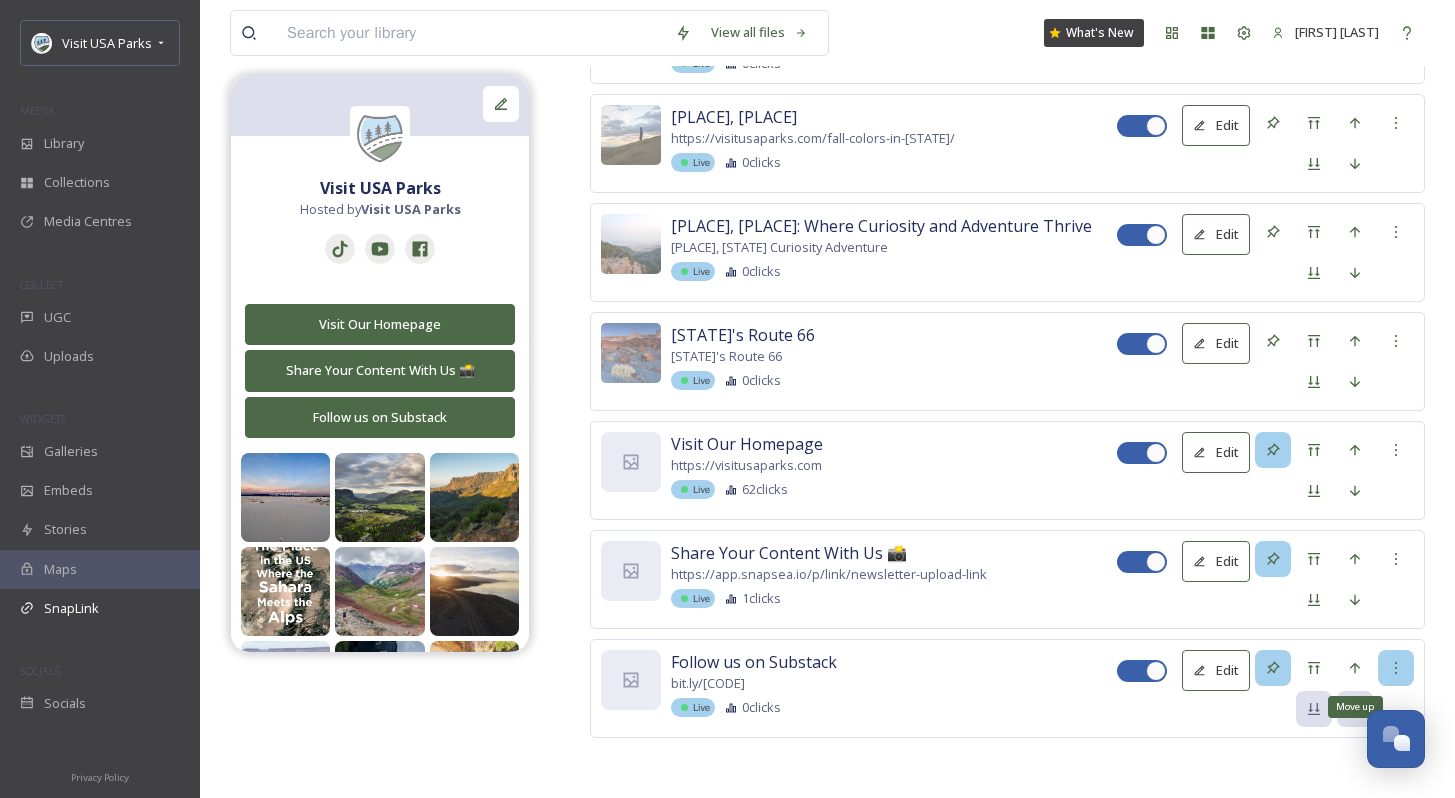 click at bounding box center (1396, 668) 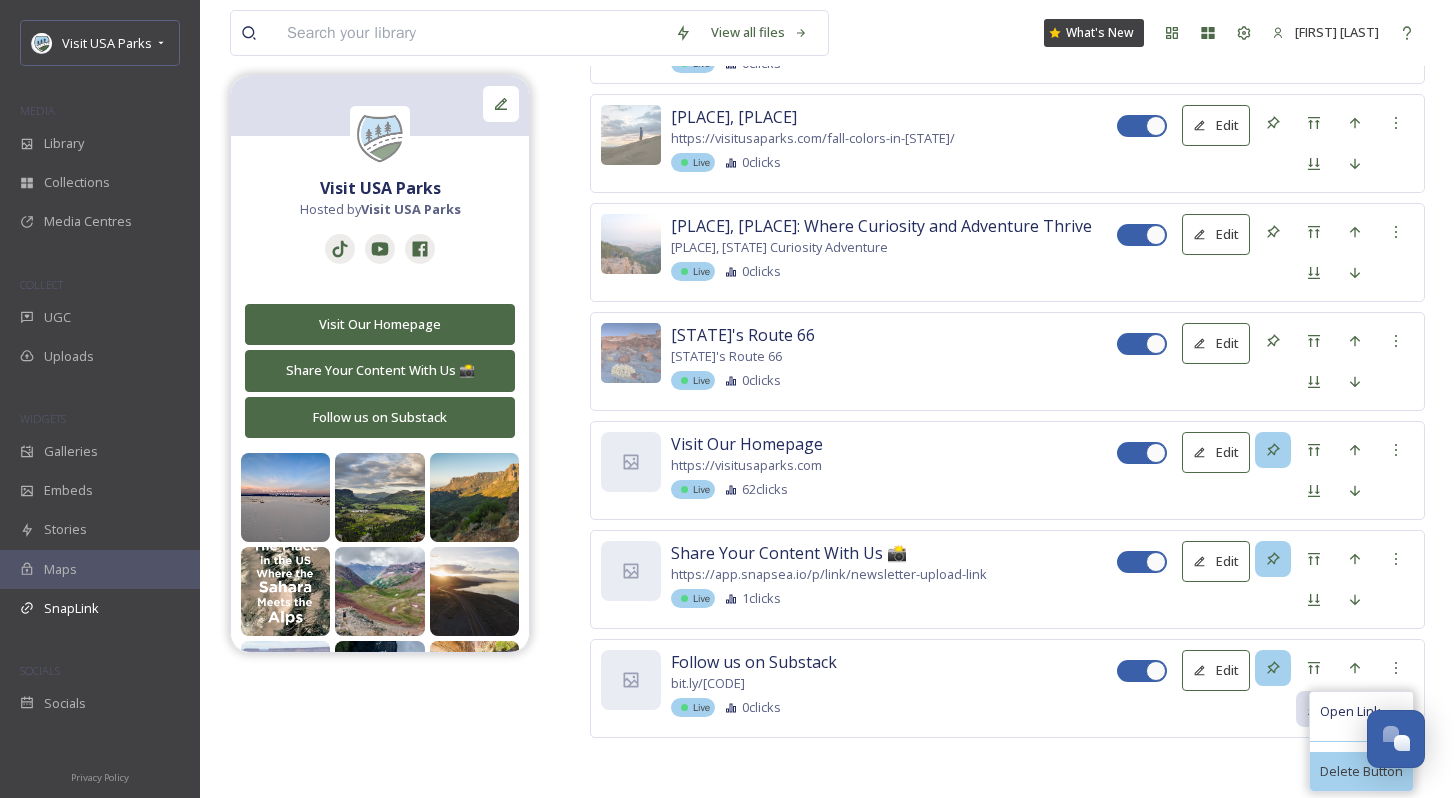 click on "Delete Button" at bounding box center (1361, 771) 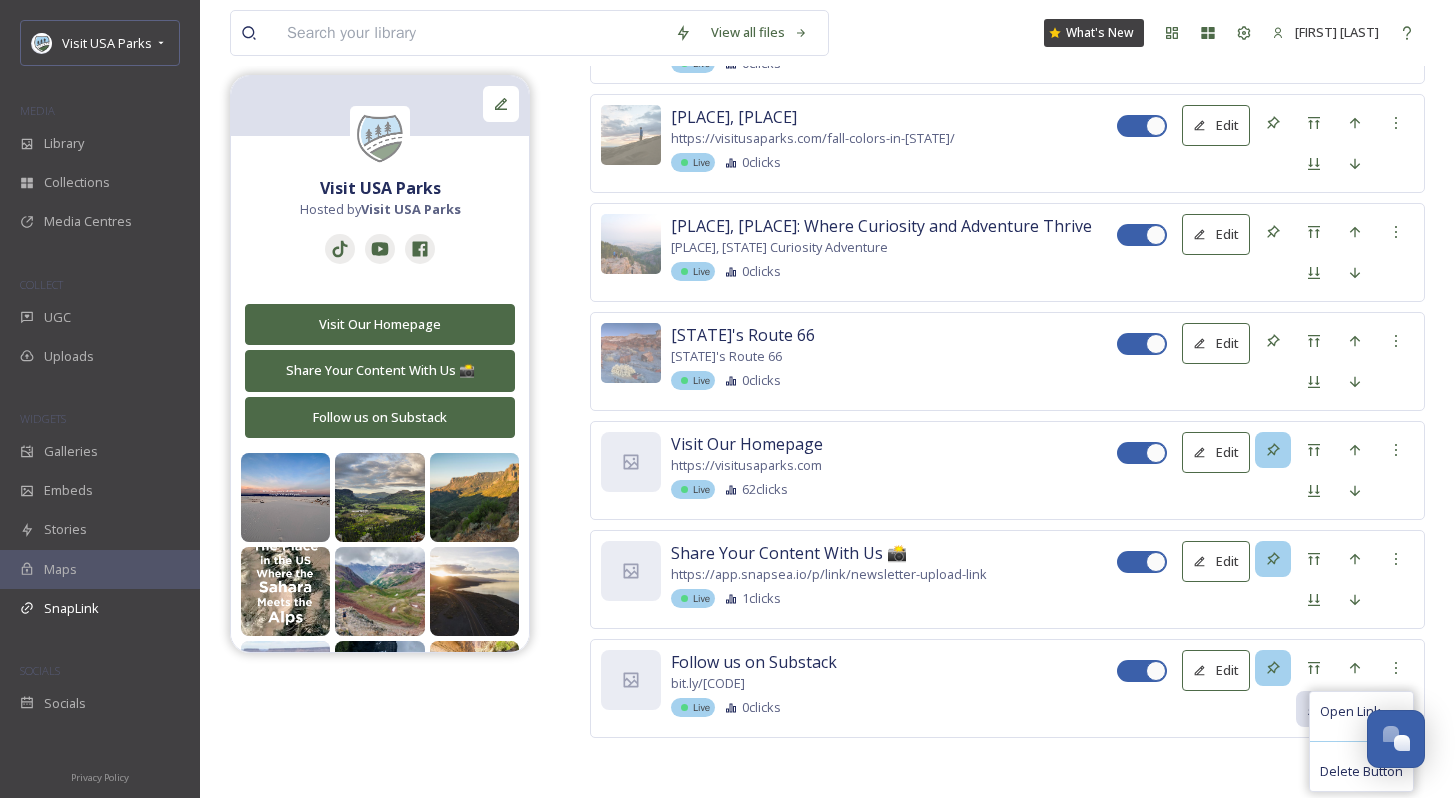 scroll, scrollTop: 13327, scrollLeft: 0, axis: vertical 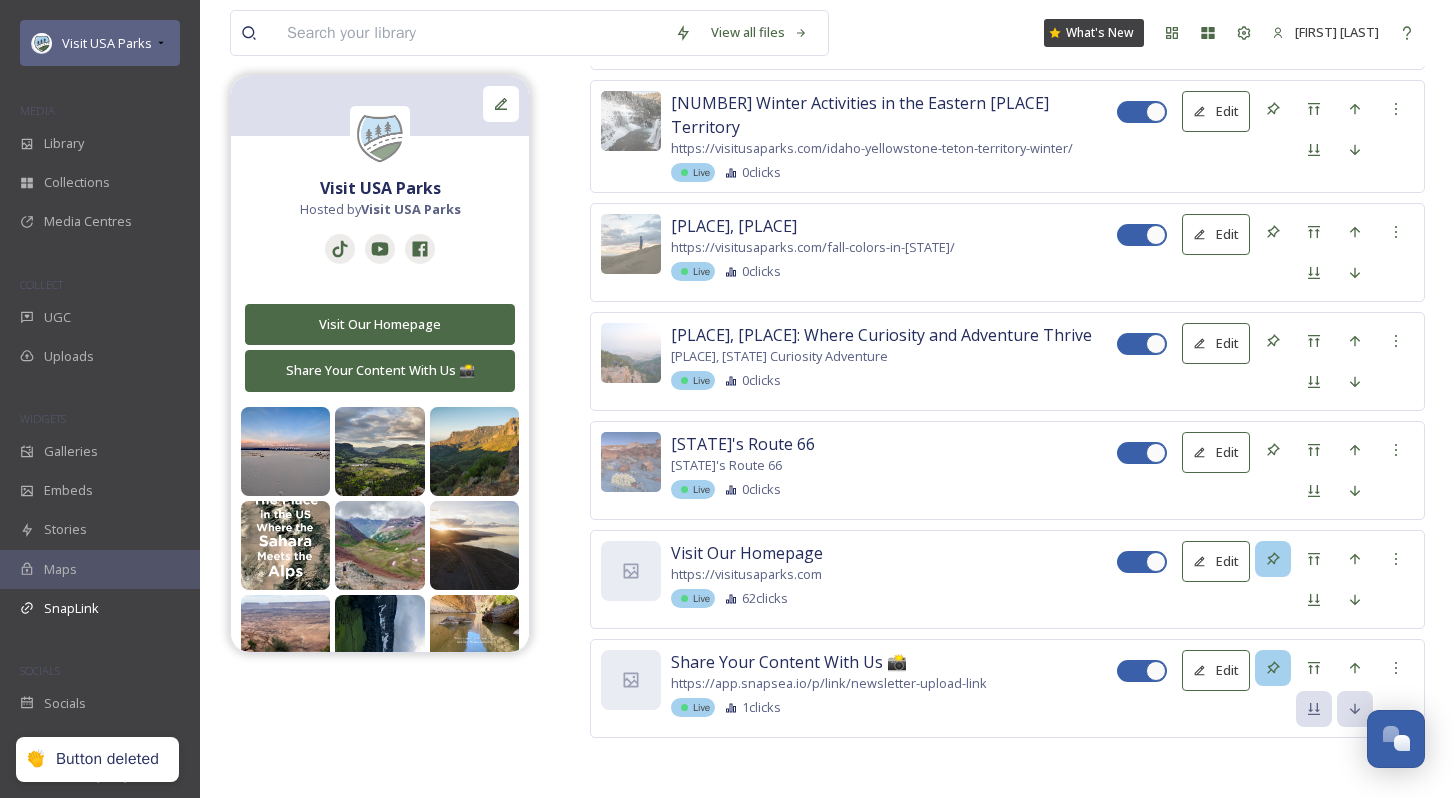 click on "Visit USA Parks" at bounding box center [107, 43] 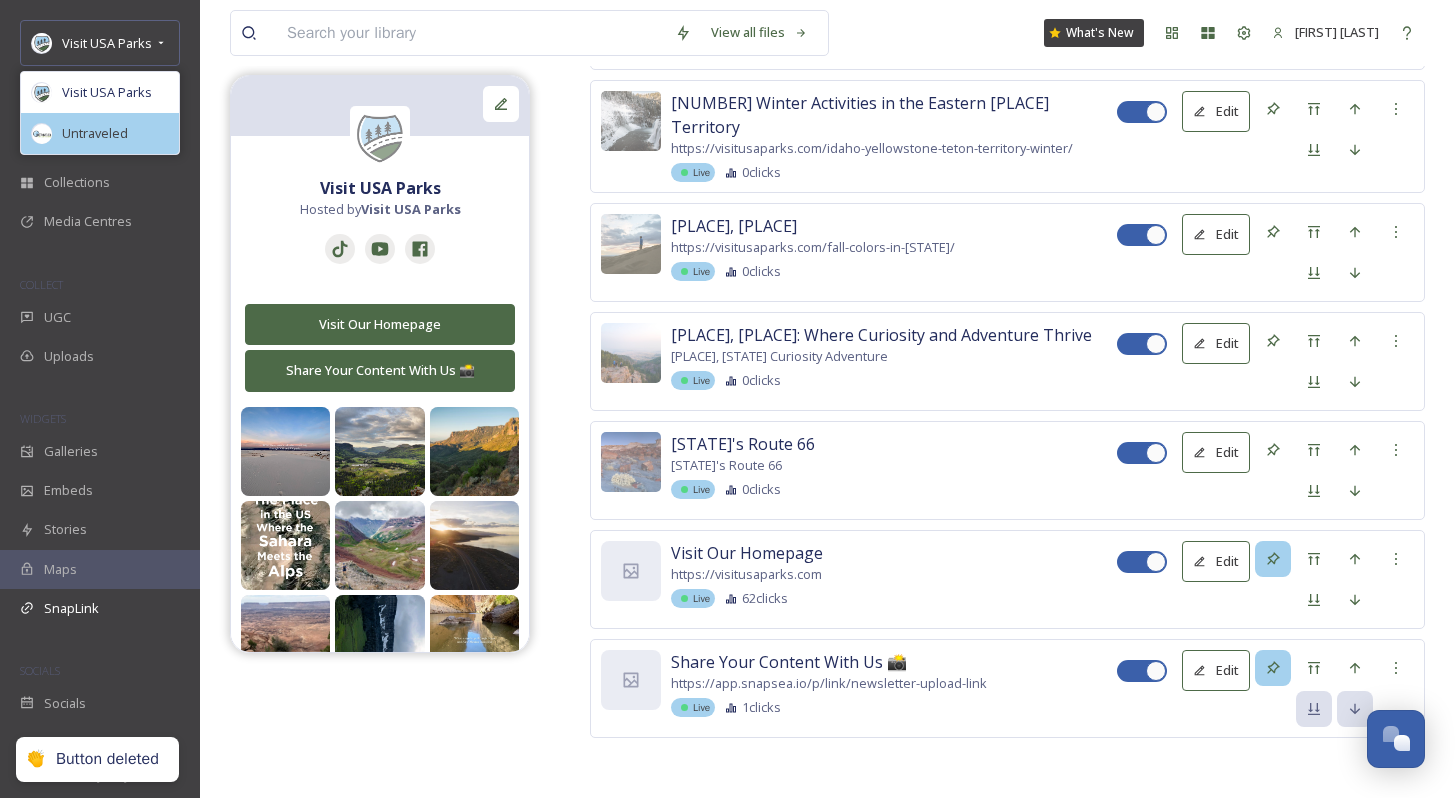 click on "Untraveled" at bounding box center [100, 133] 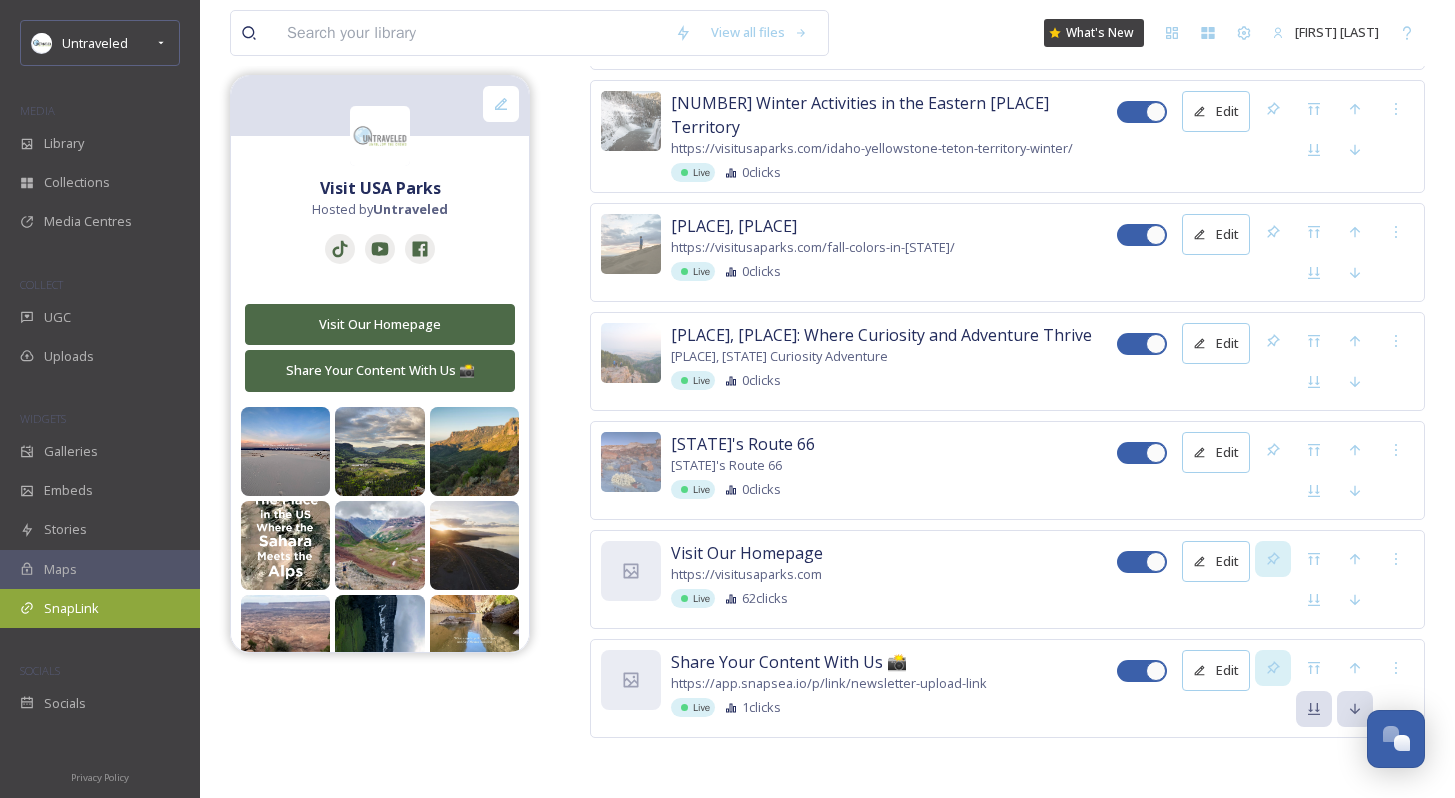 click on "SnapLink" at bounding box center (71, 608) 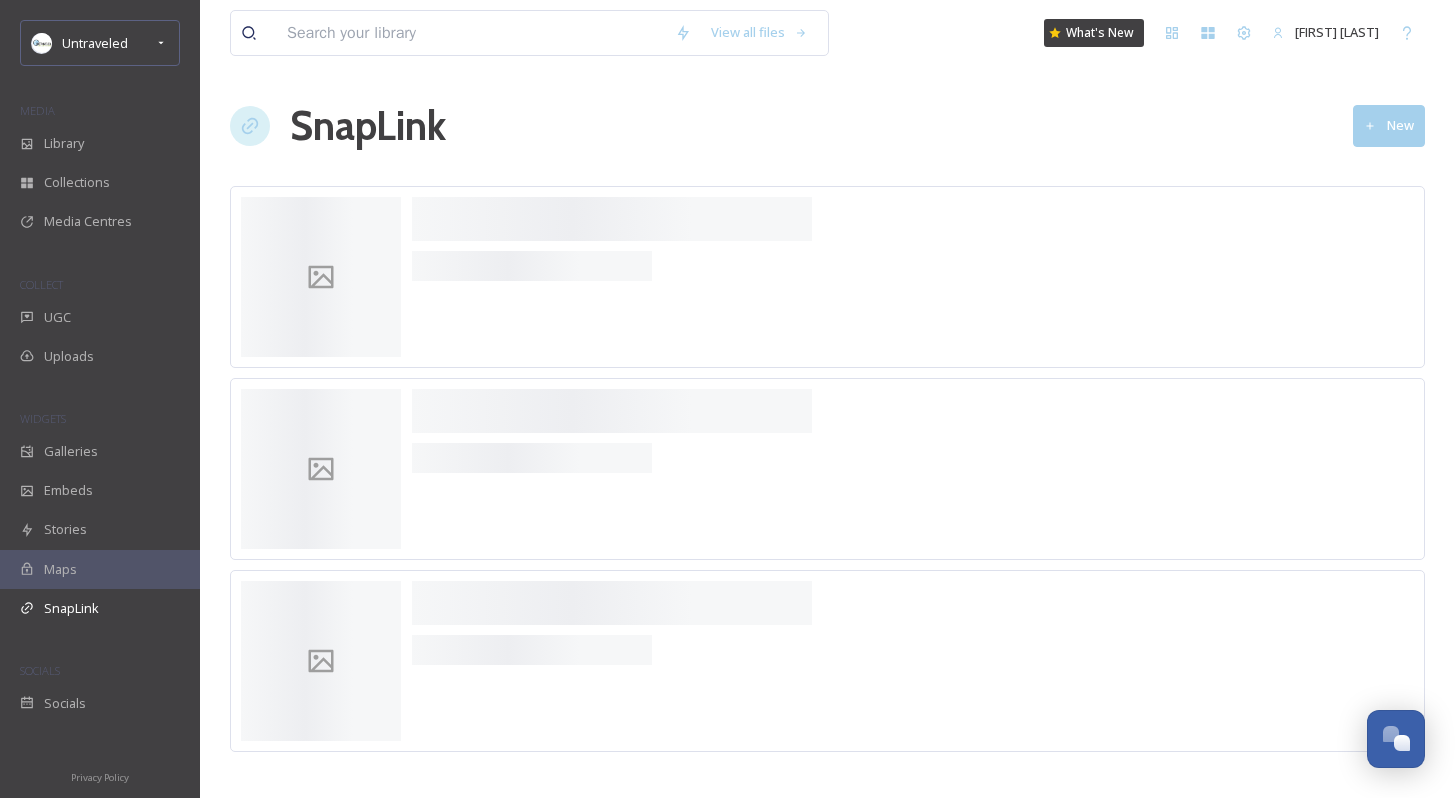 scroll, scrollTop: 0, scrollLeft: 0, axis: both 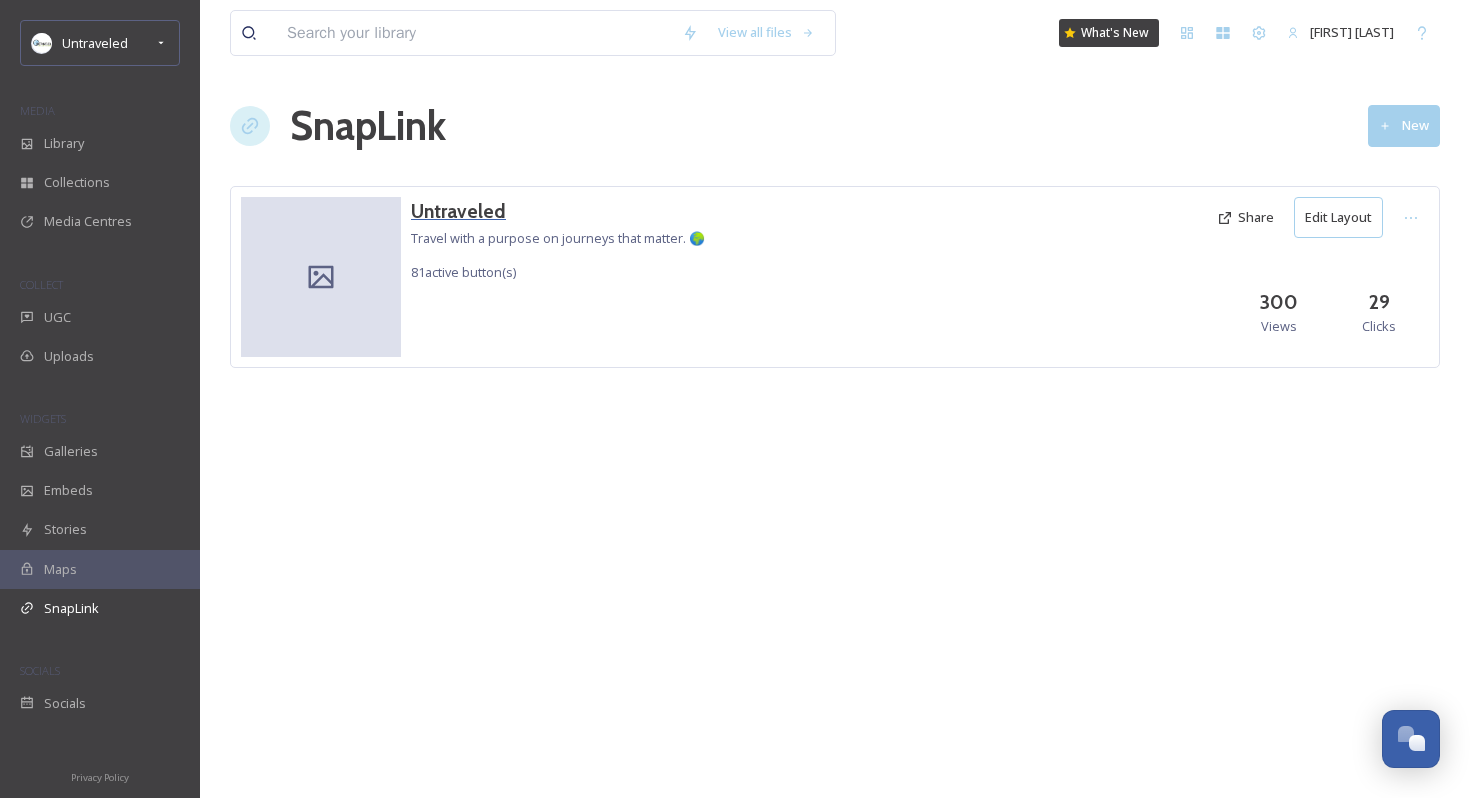 click on "Untraveled" at bounding box center (558, 211) 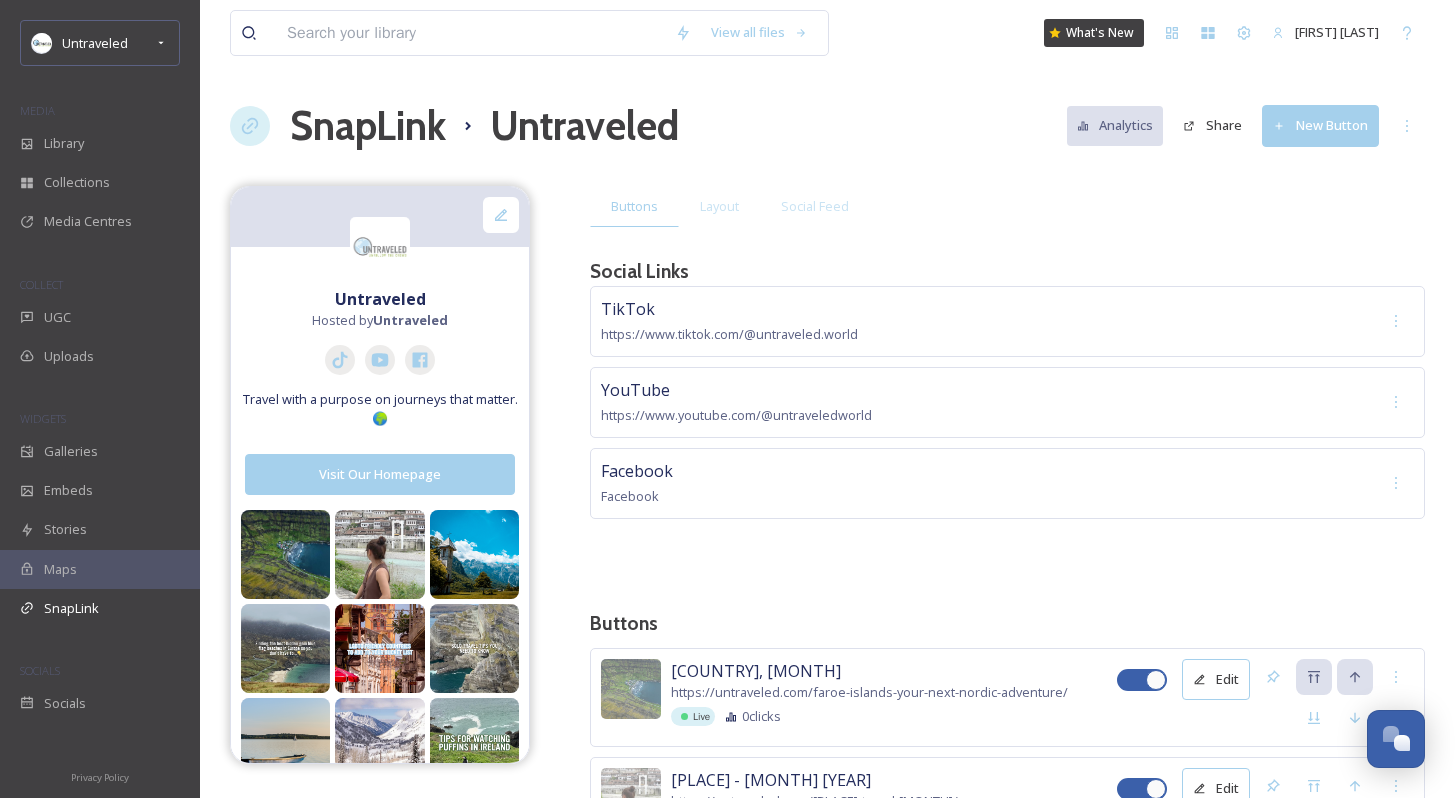 click on "New Button" at bounding box center (1320, 125) 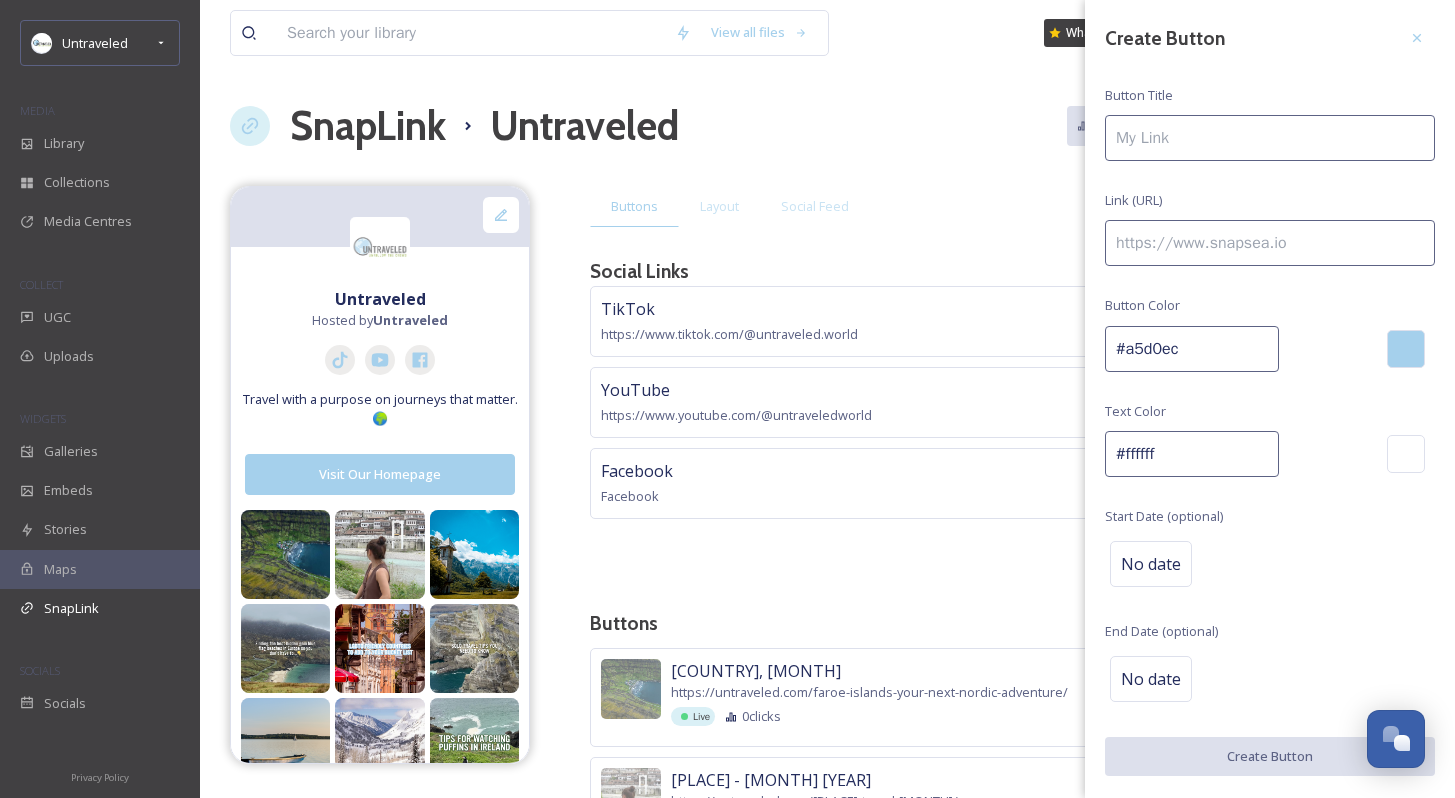 click at bounding box center (1270, 138) 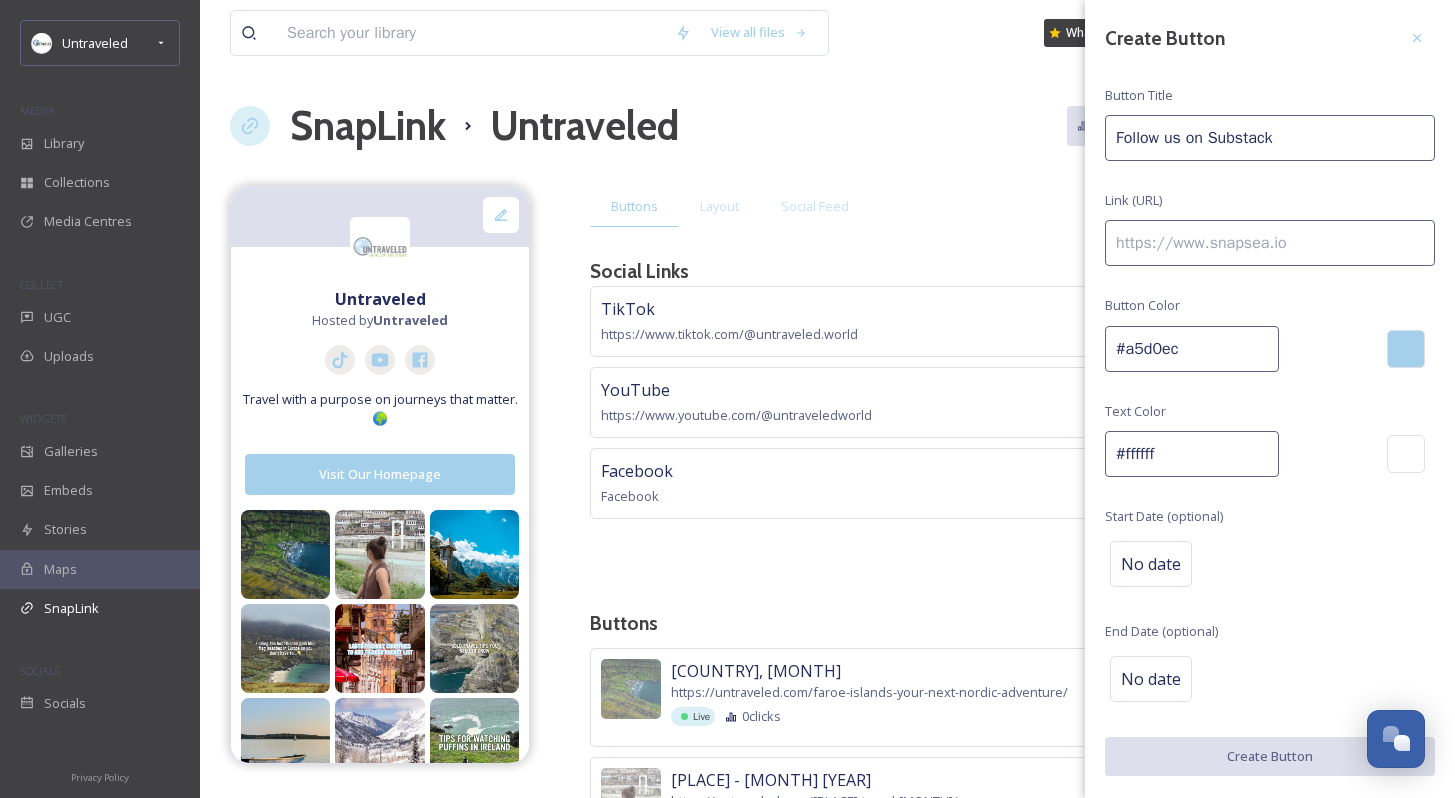type on "Follow us on Substack" 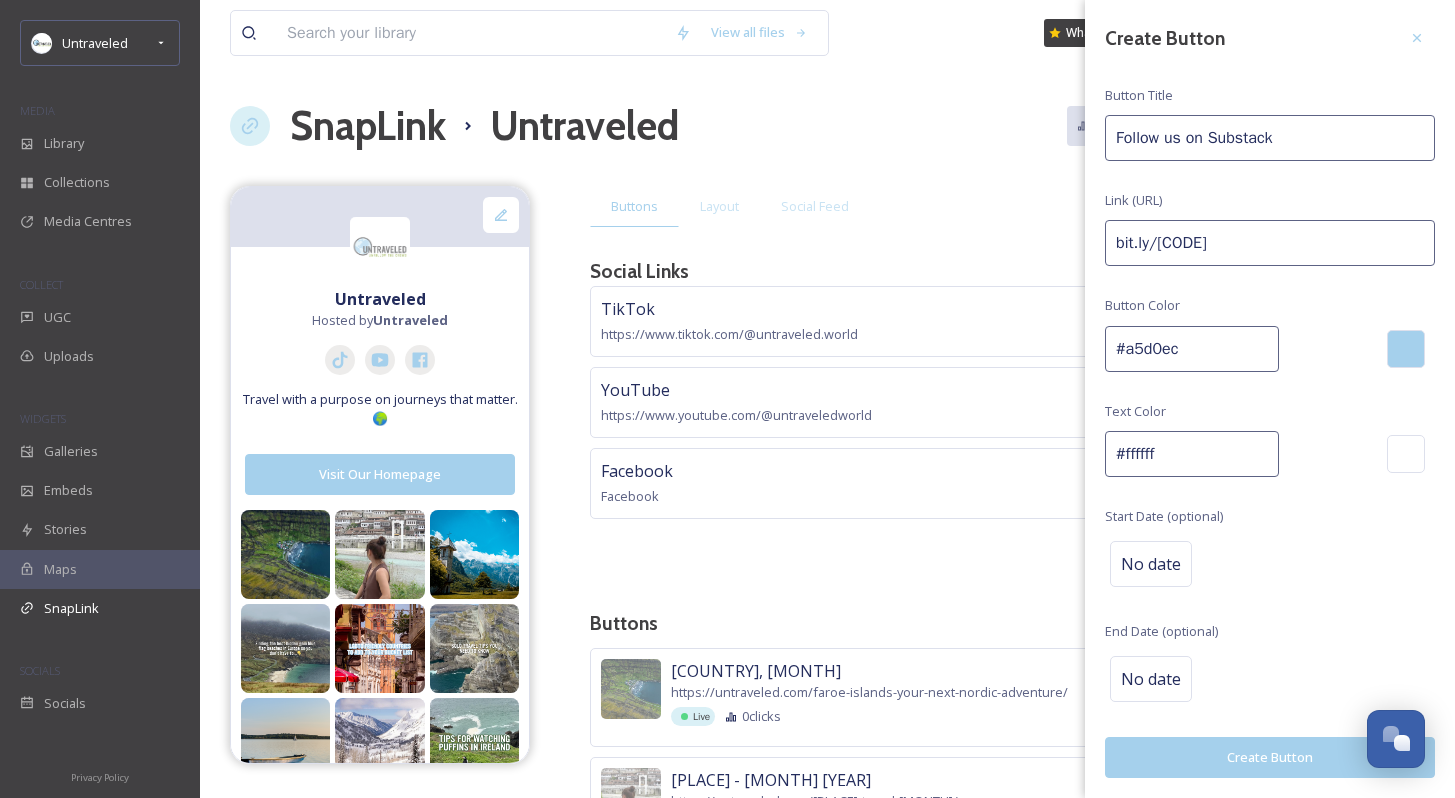 type on "bit.ly/[CODE]" 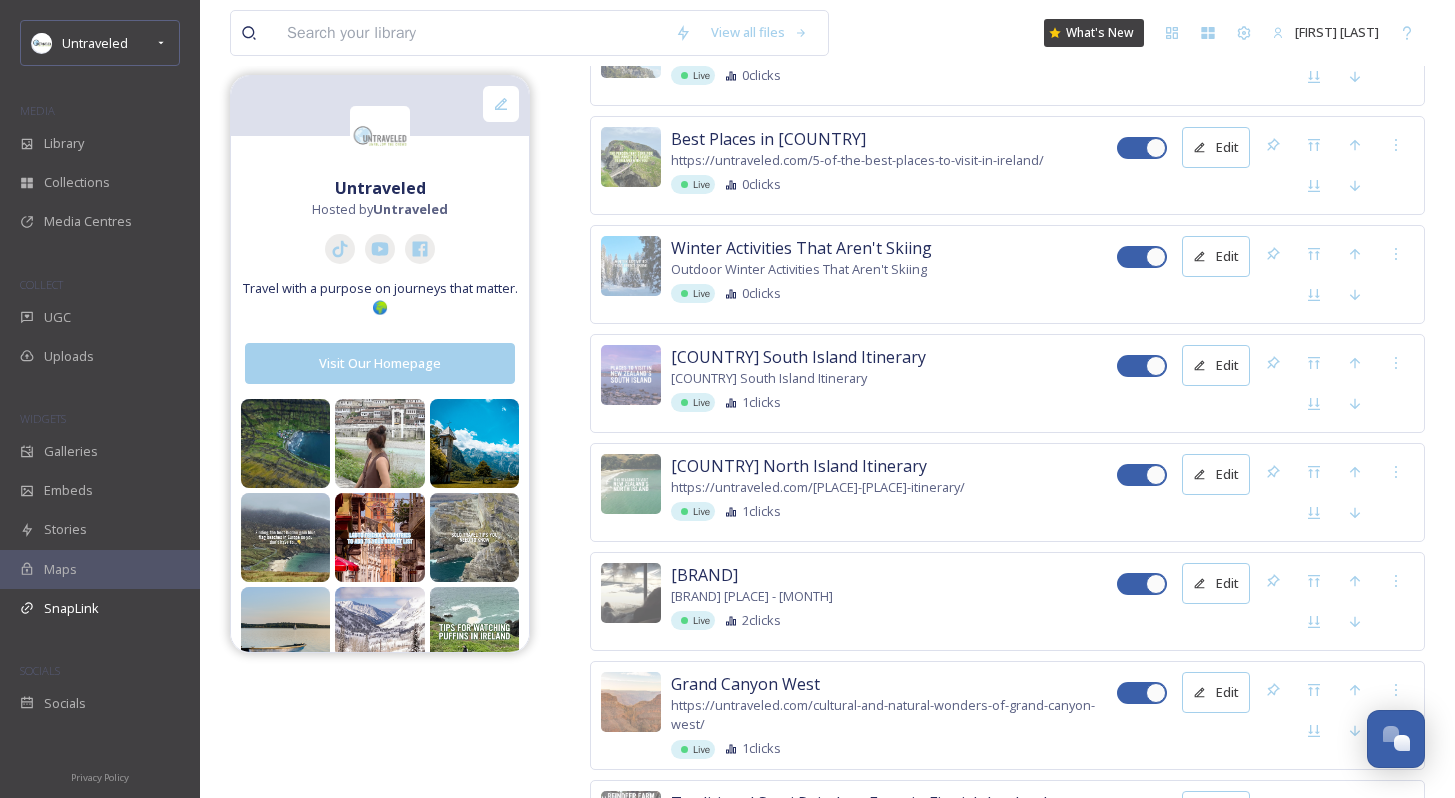 scroll, scrollTop: 9026, scrollLeft: 0, axis: vertical 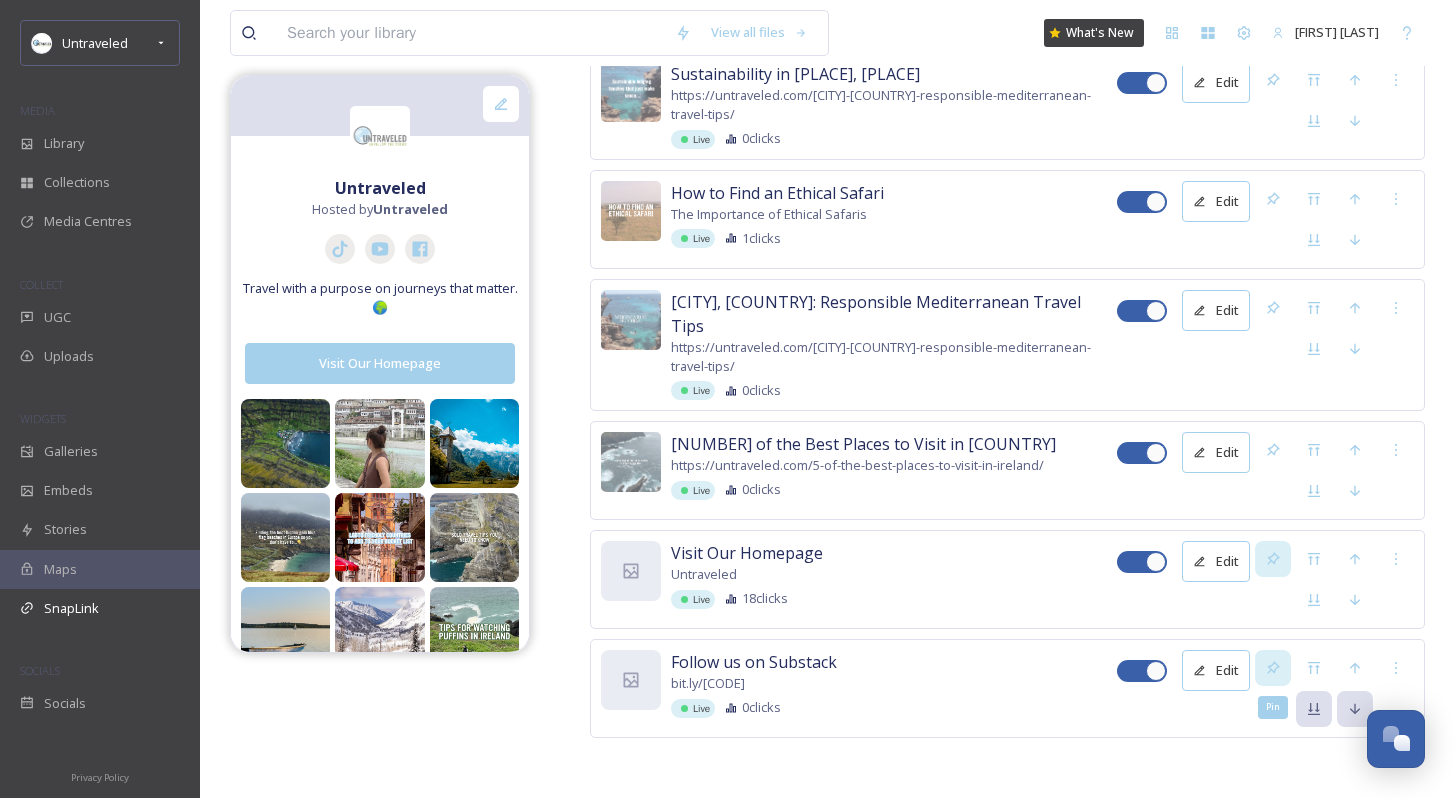 click 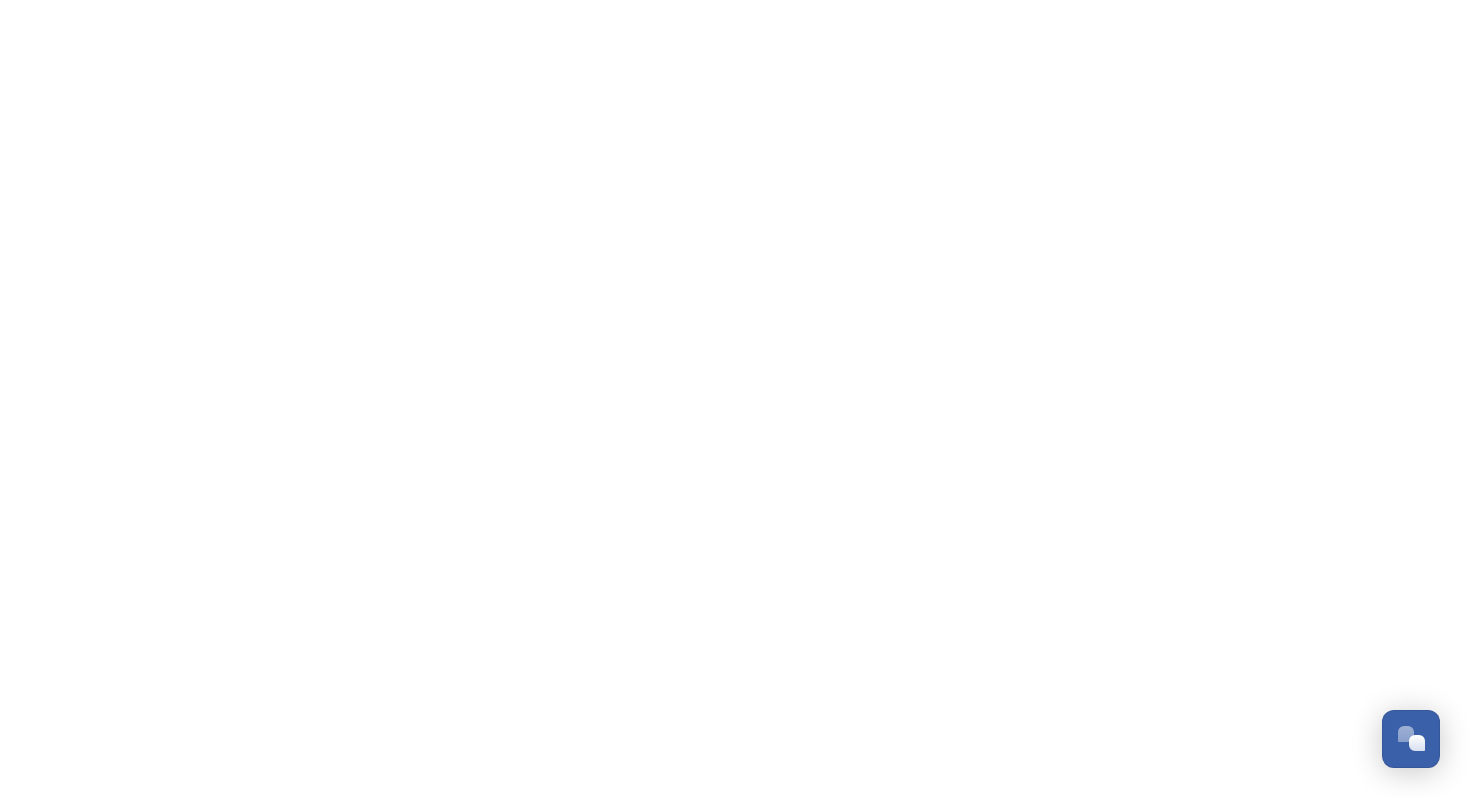 scroll, scrollTop: 0, scrollLeft: 0, axis: both 